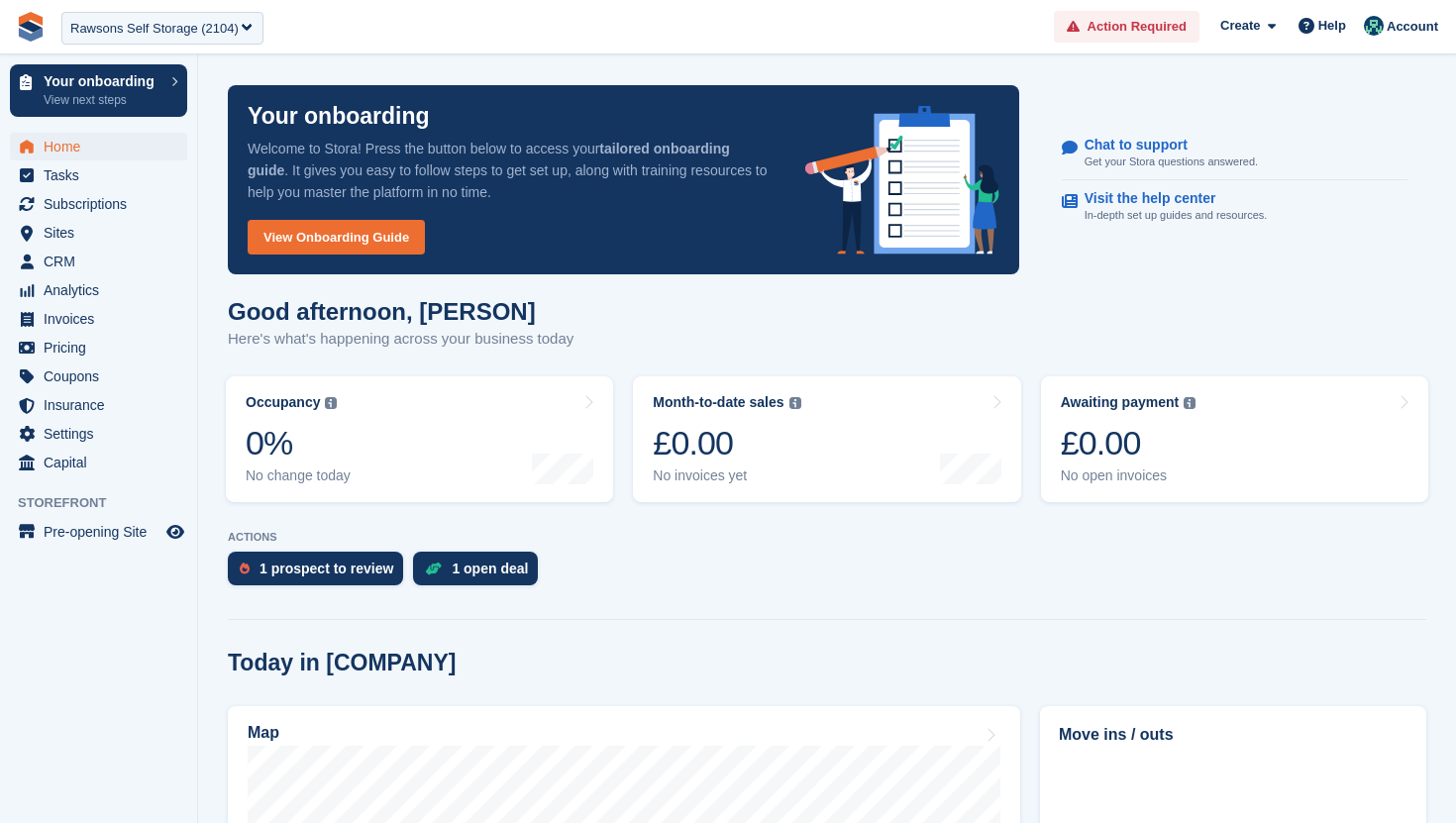 scroll, scrollTop: 685, scrollLeft: 0, axis: vertical 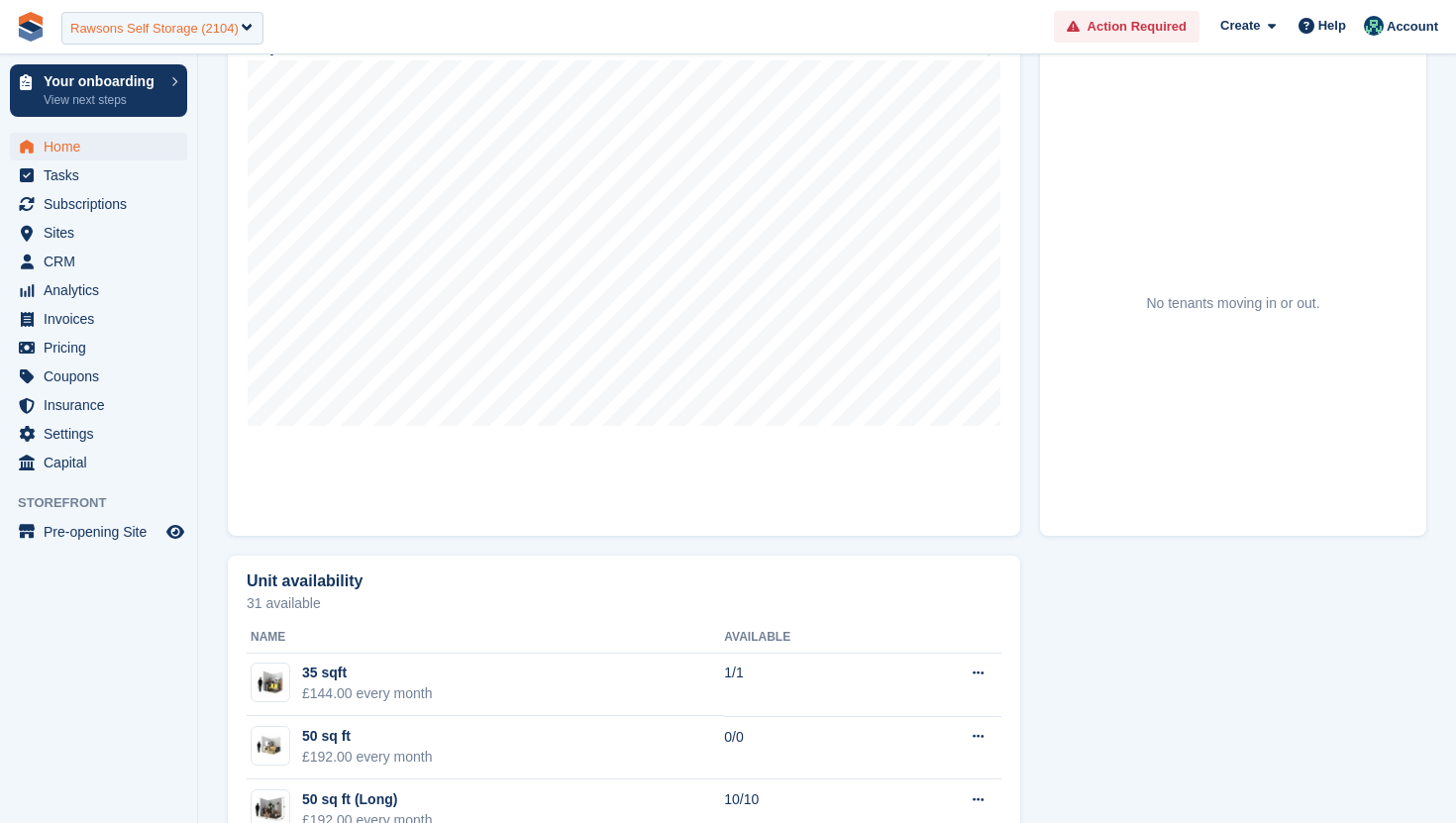 click on "Rawsons Self Storage (2104)" at bounding box center [162, 28] 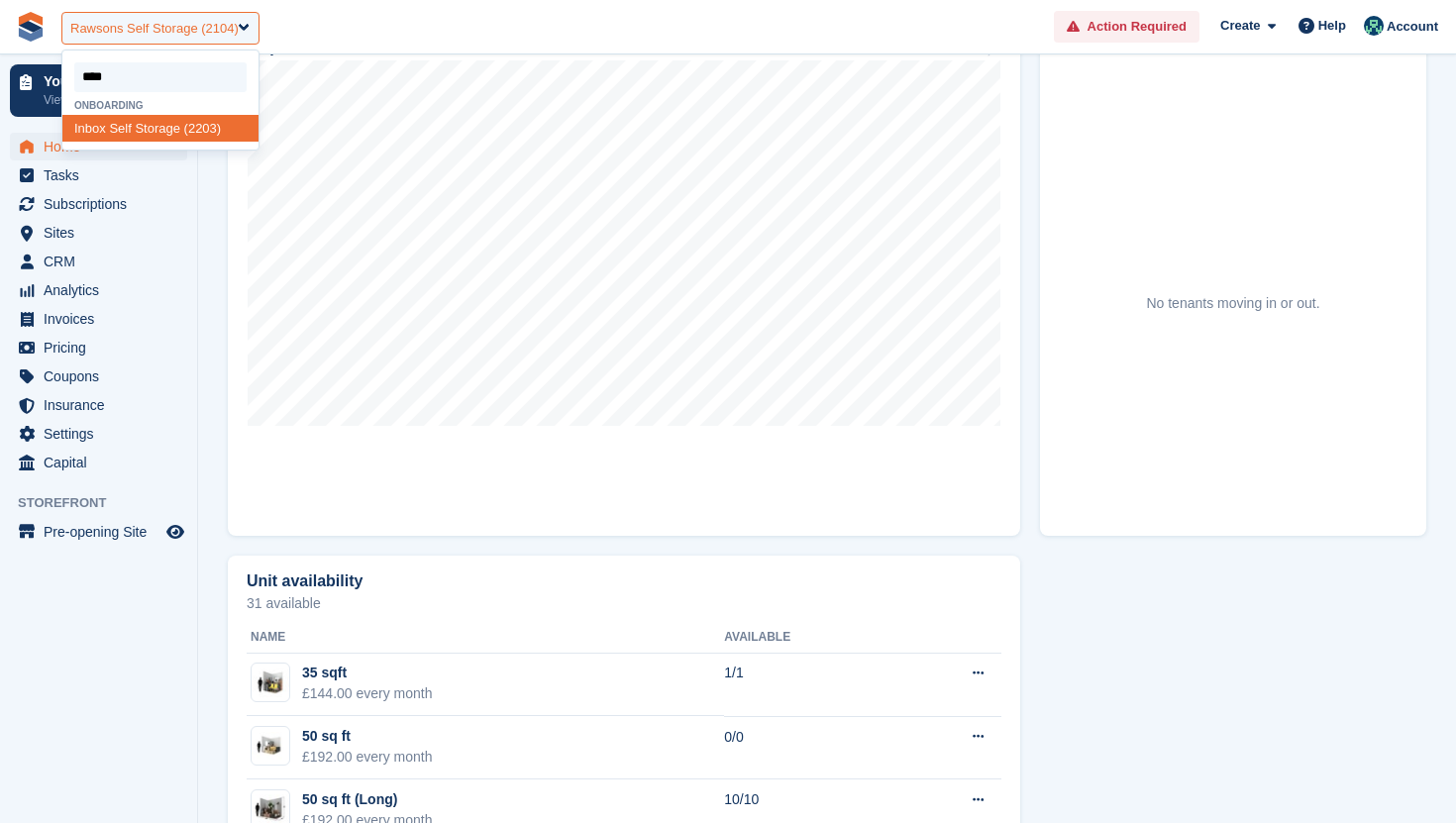 type on "*****" 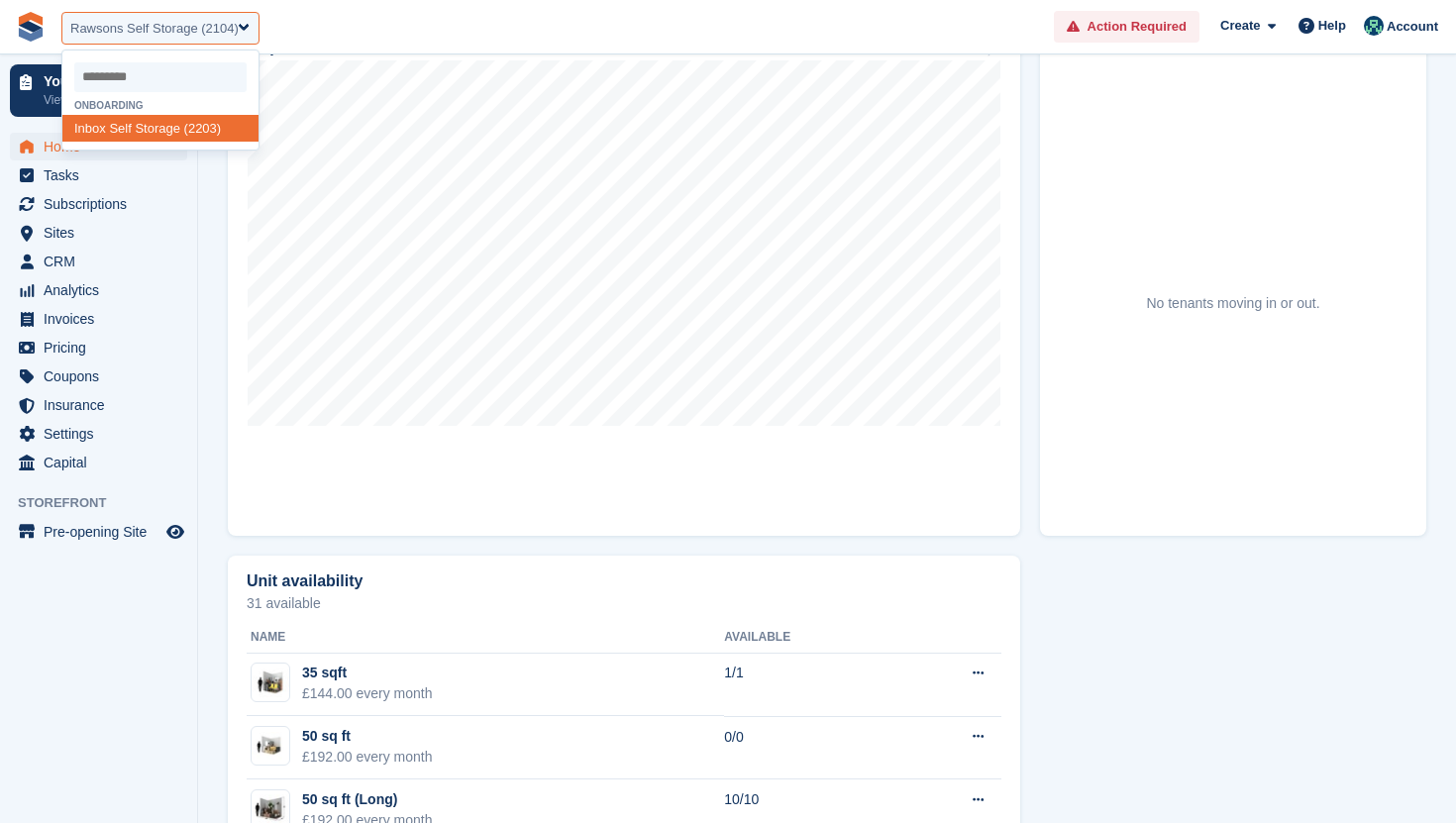 select on "****" 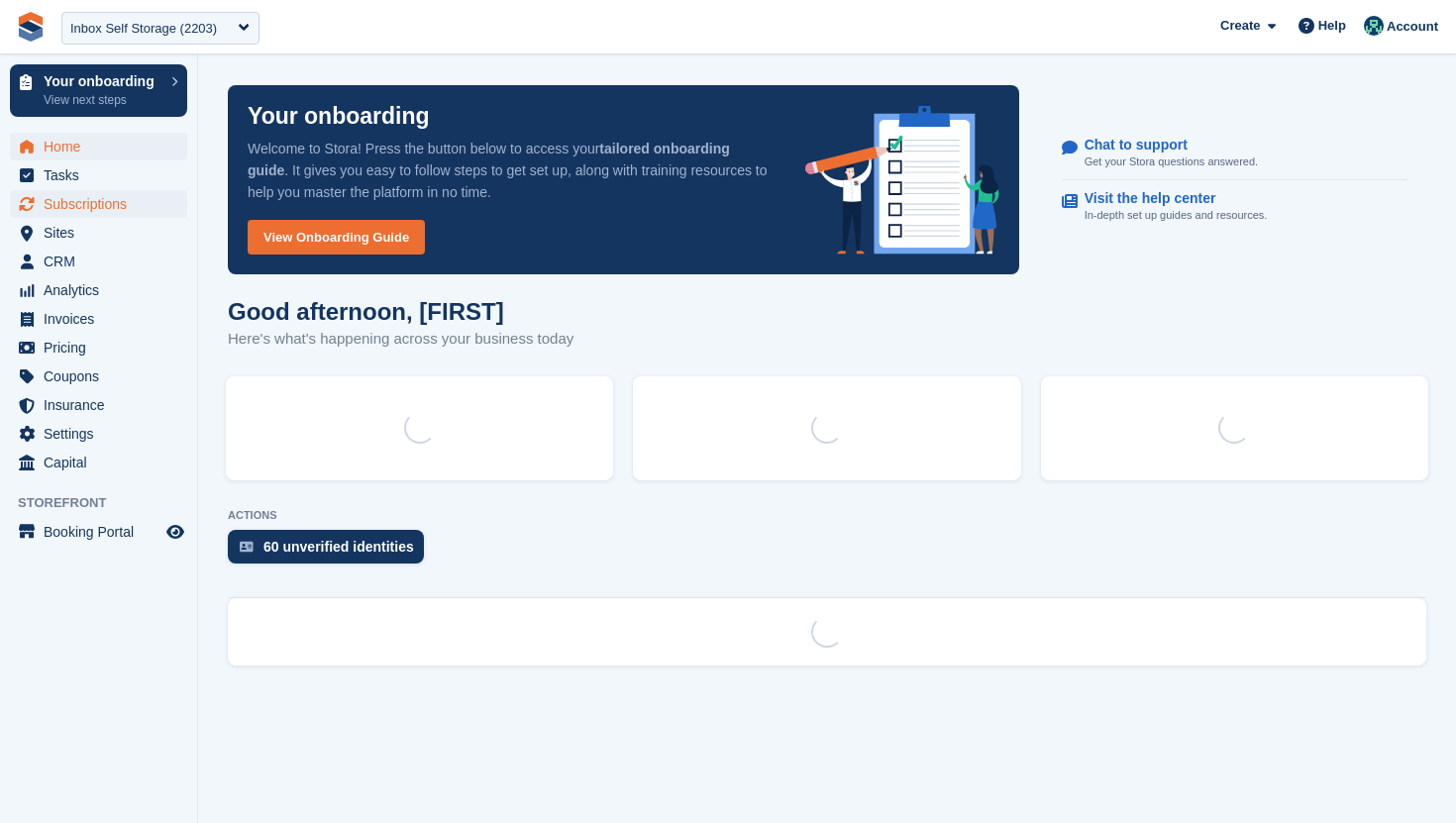 scroll, scrollTop: 0, scrollLeft: 0, axis: both 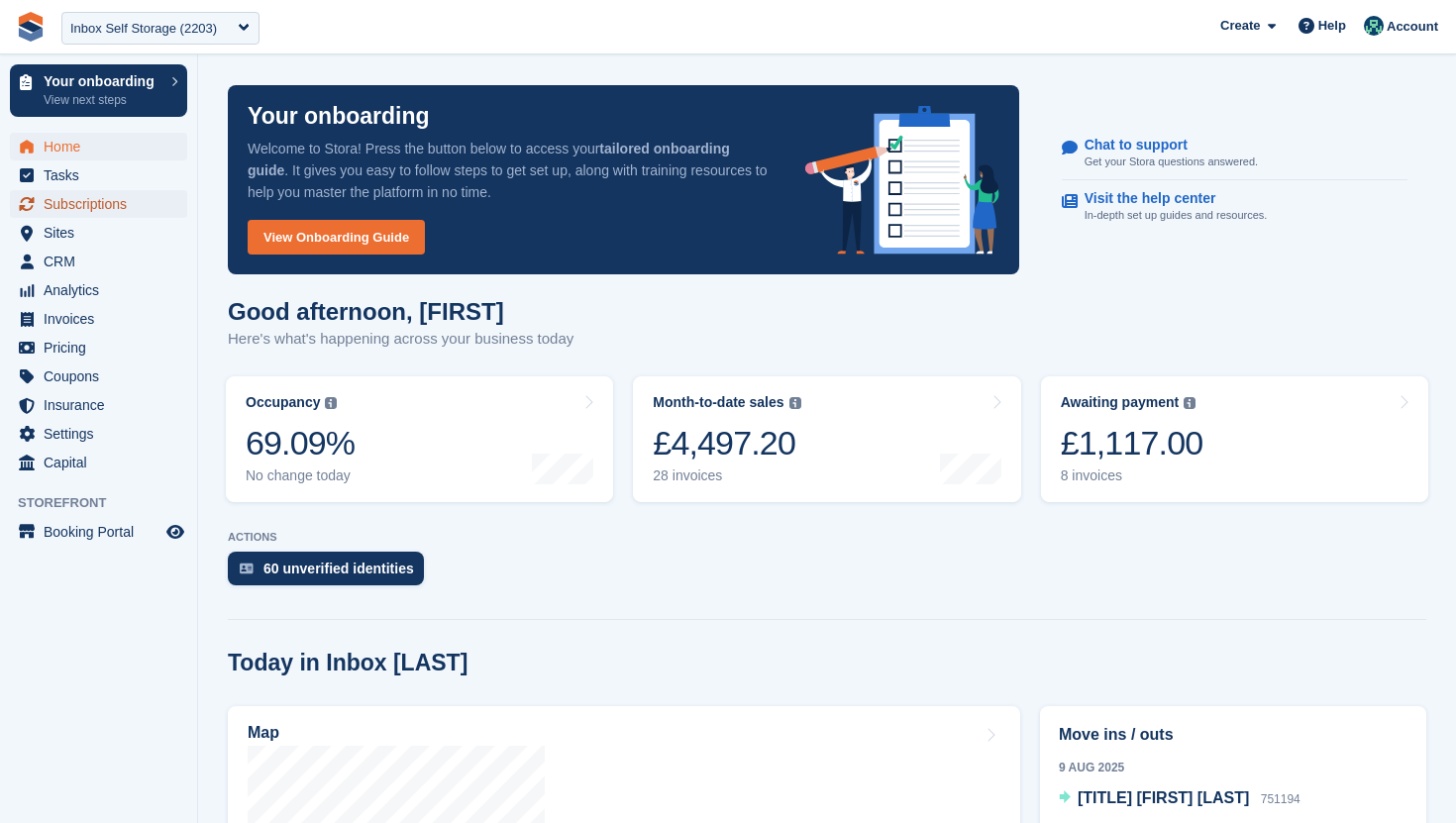 click on "Subscriptions" at bounding box center [103, 204] 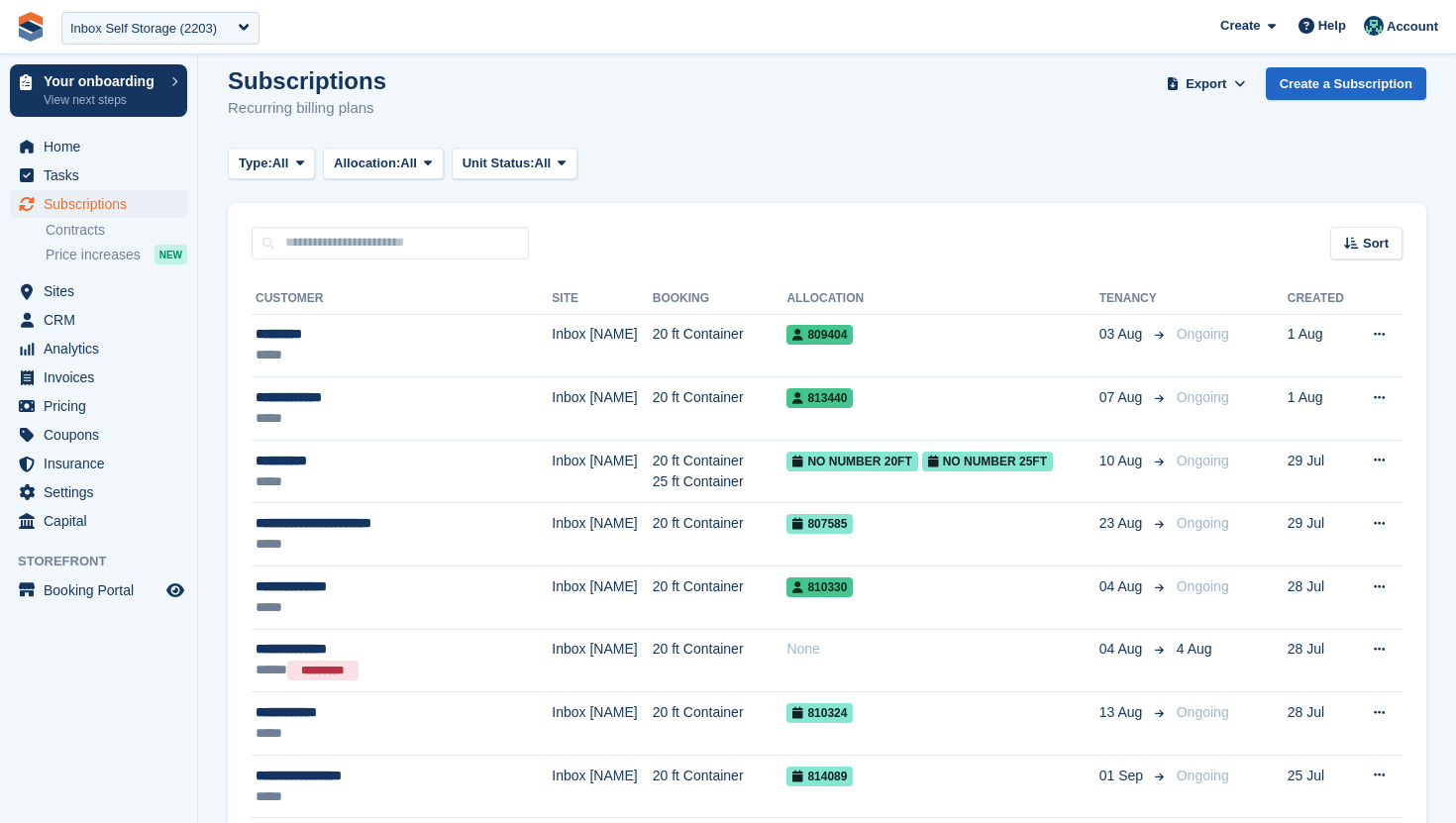 scroll, scrollTop: 23, scrollLeft: 0, axis: vertical 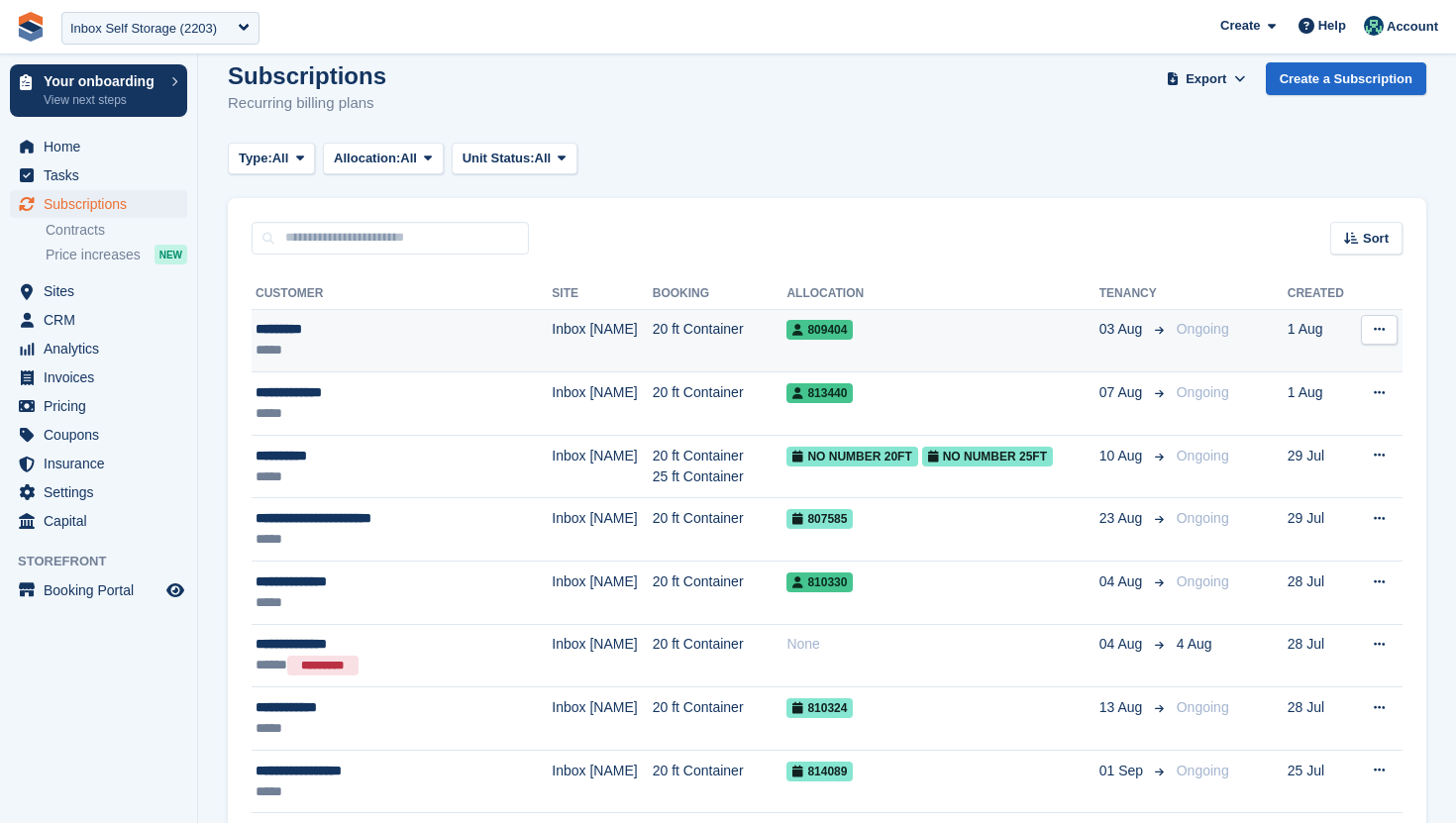 click on "*****" at bounding box center [381, 350] 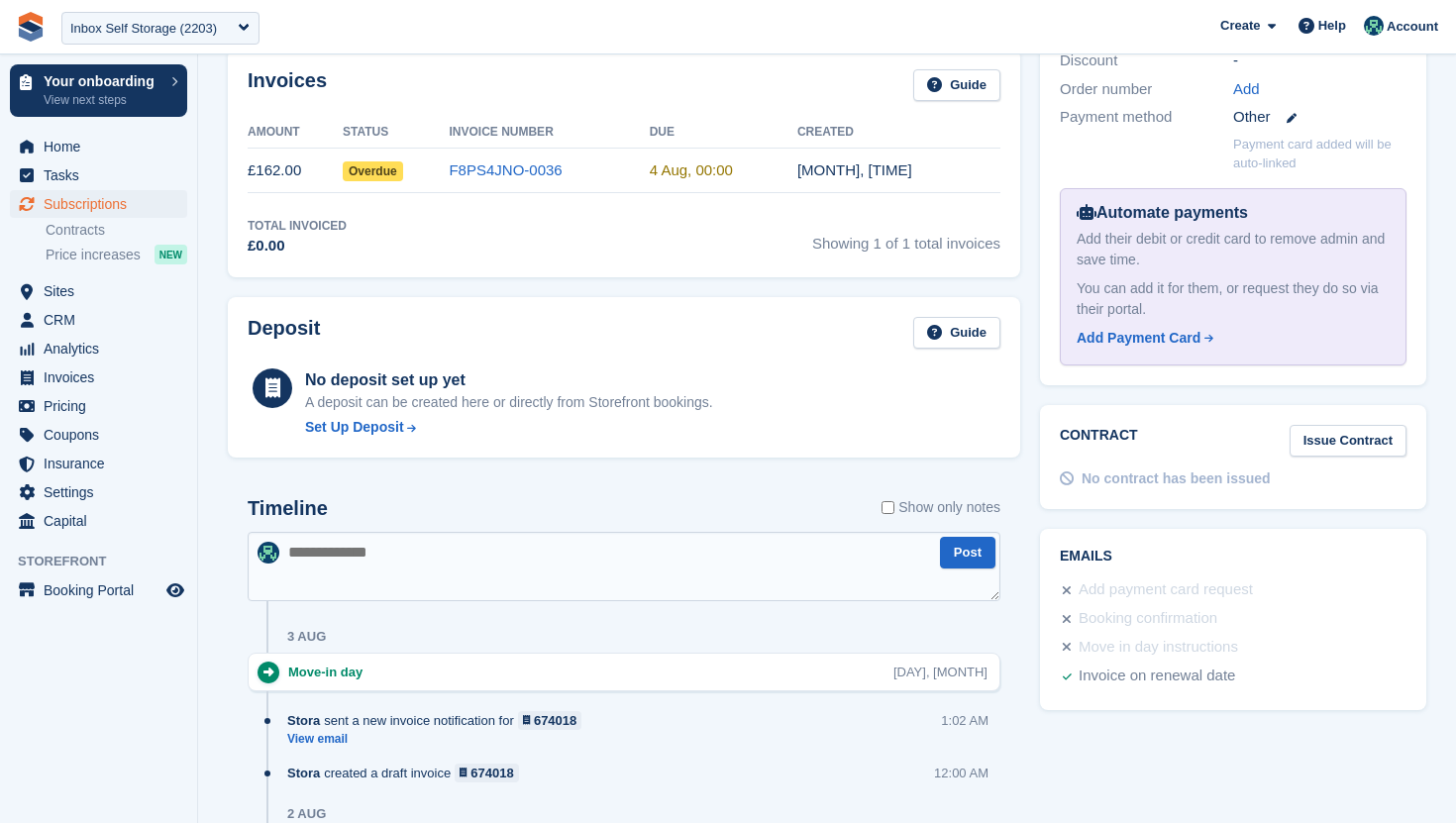scroll, scrollTop: 899, scrollLeft: 0, axis: vertical 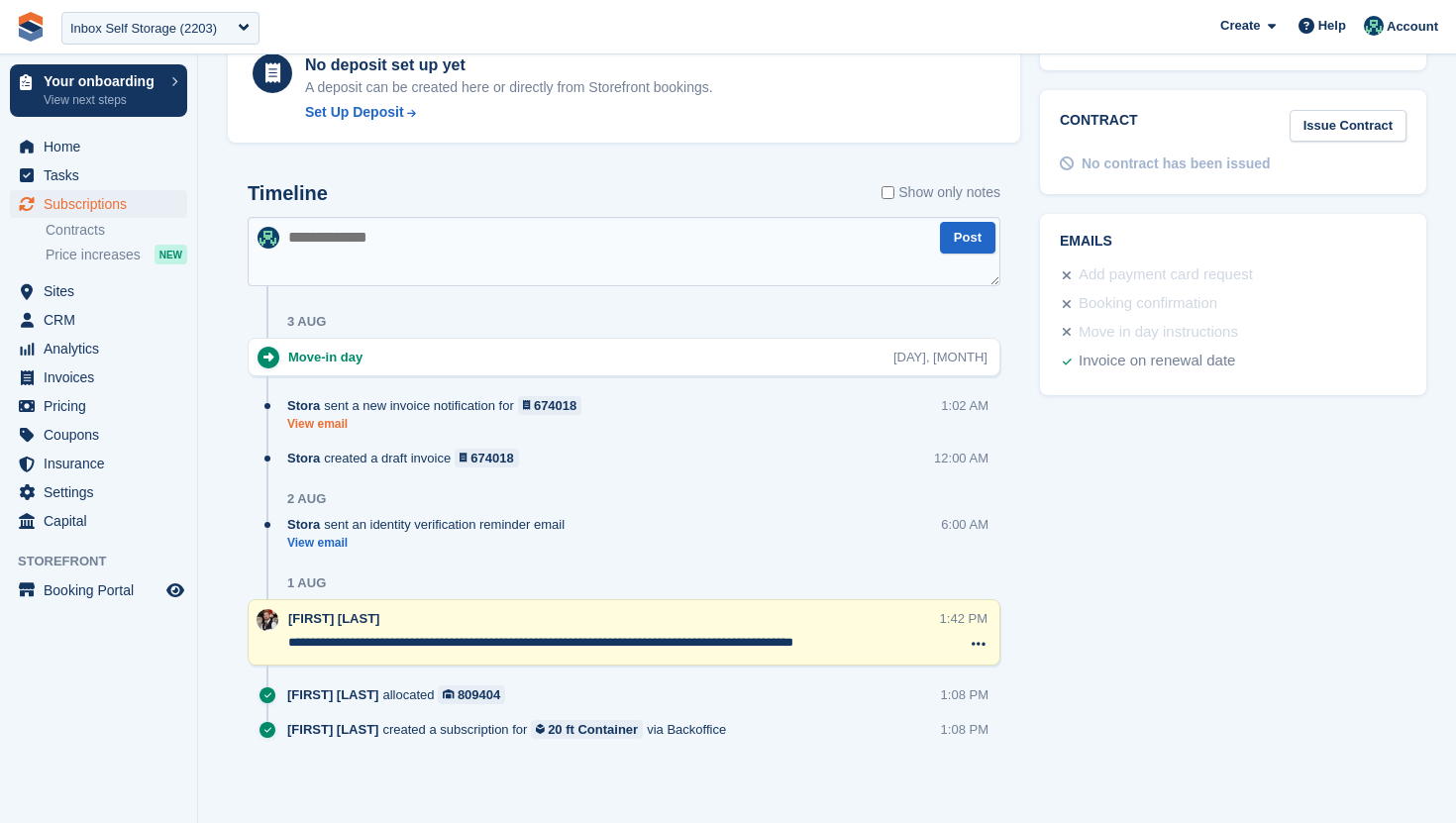 click on "View email" at bounding box center [439, 424] 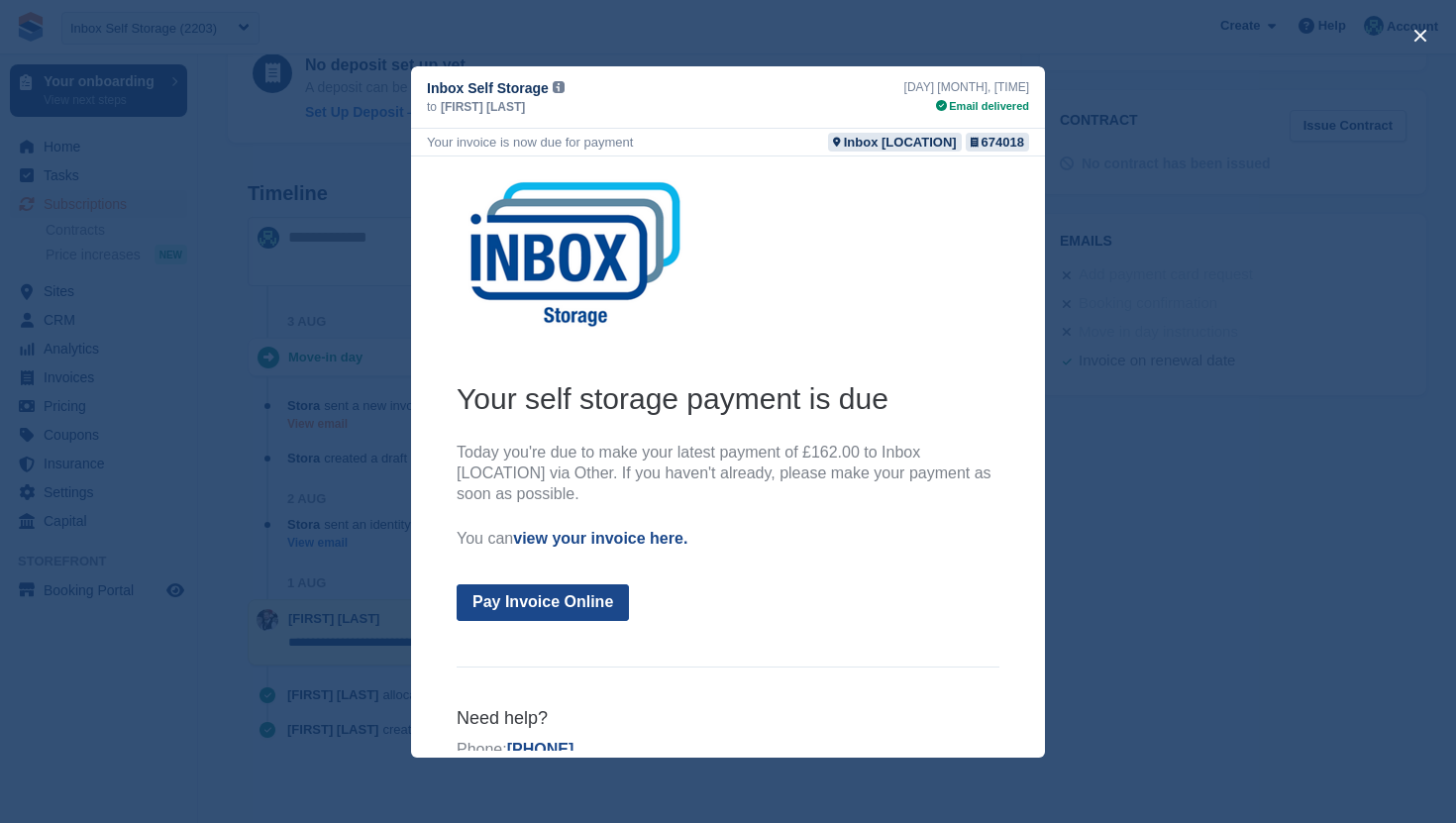 scroll, scrollTop: 0, scrollLeft: 0, axis: both 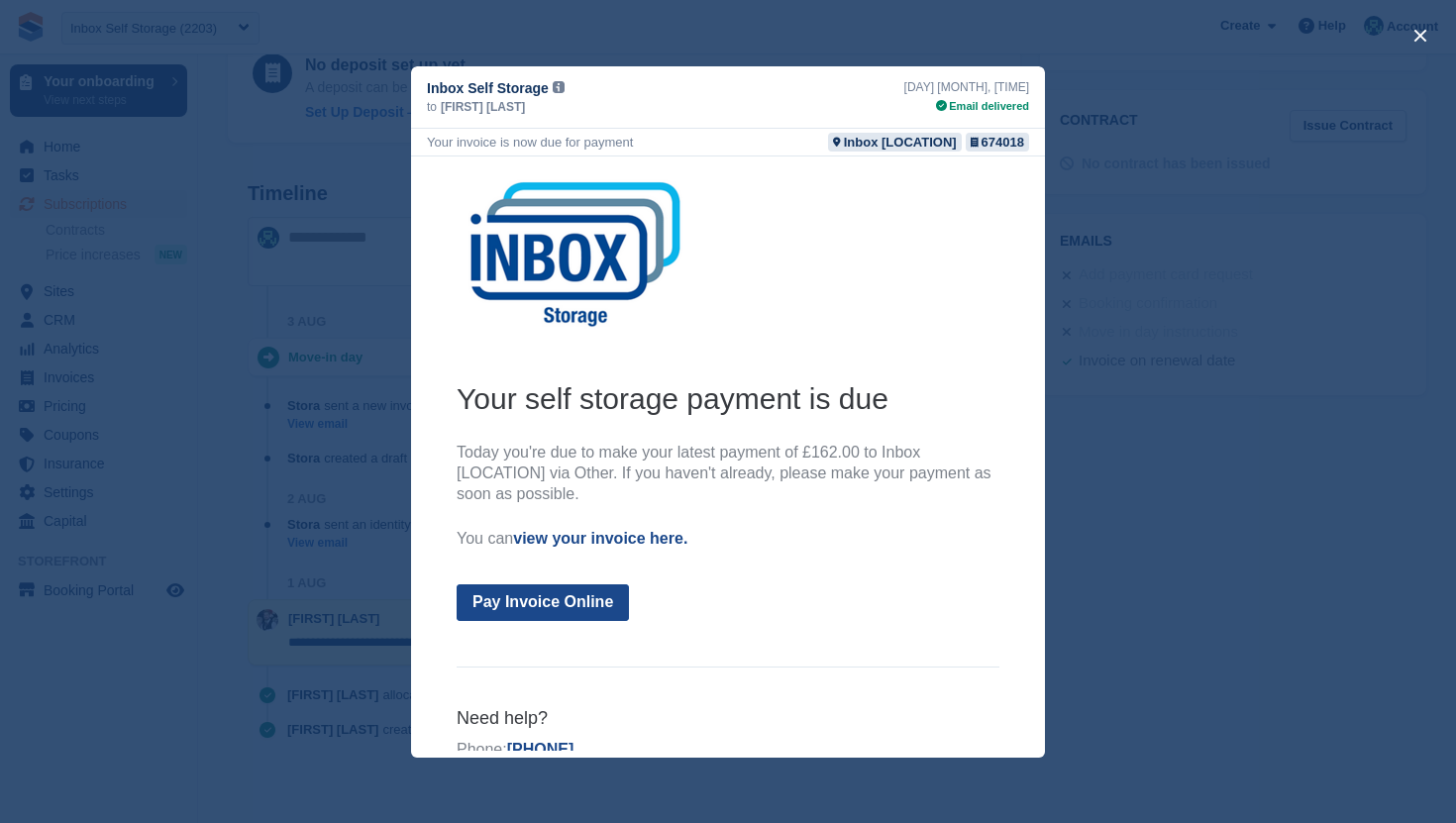click at bounding box center [728, 411] 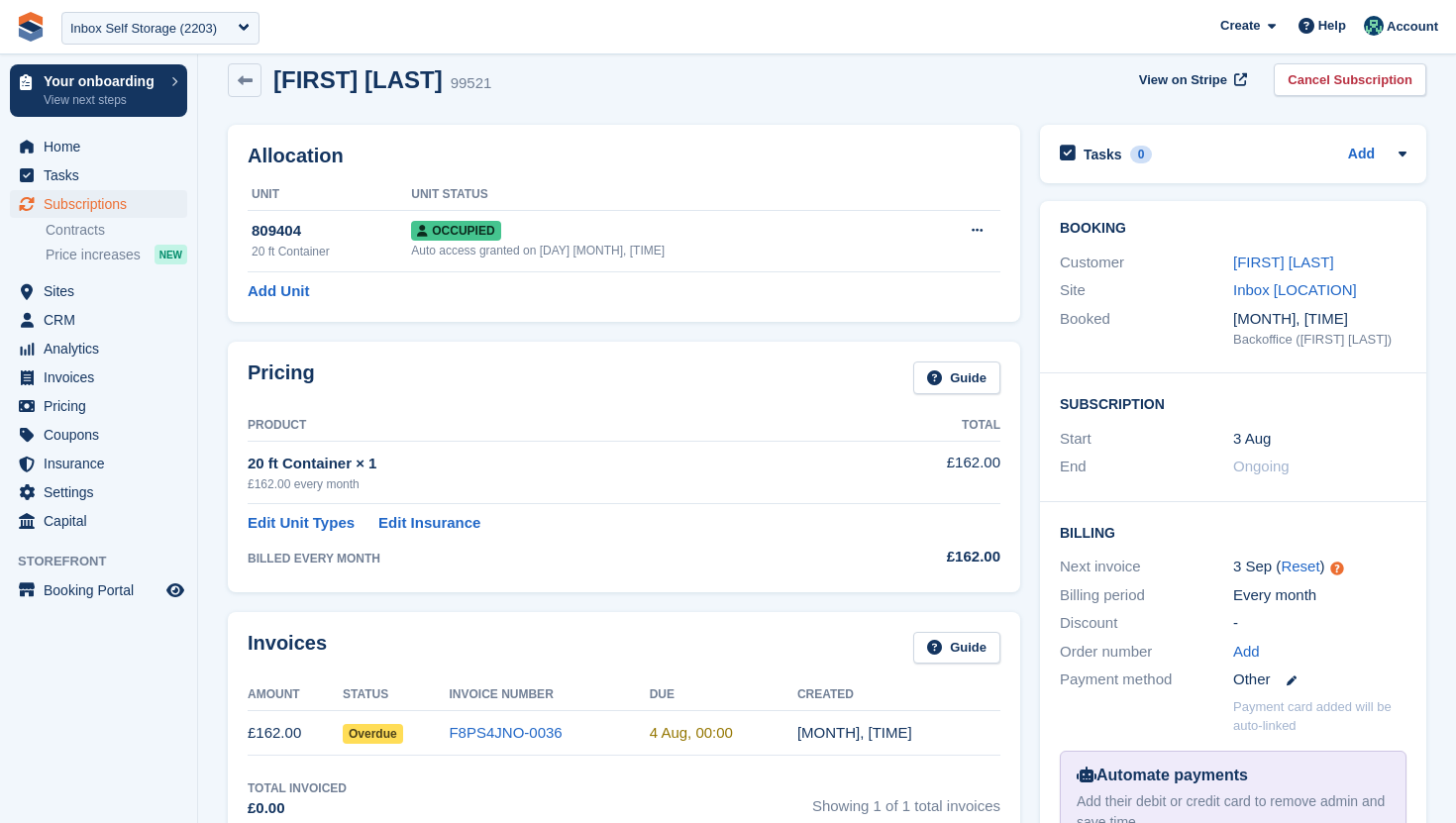 scroll, scrollTop: 0, scrollLeft: 0, axis: both 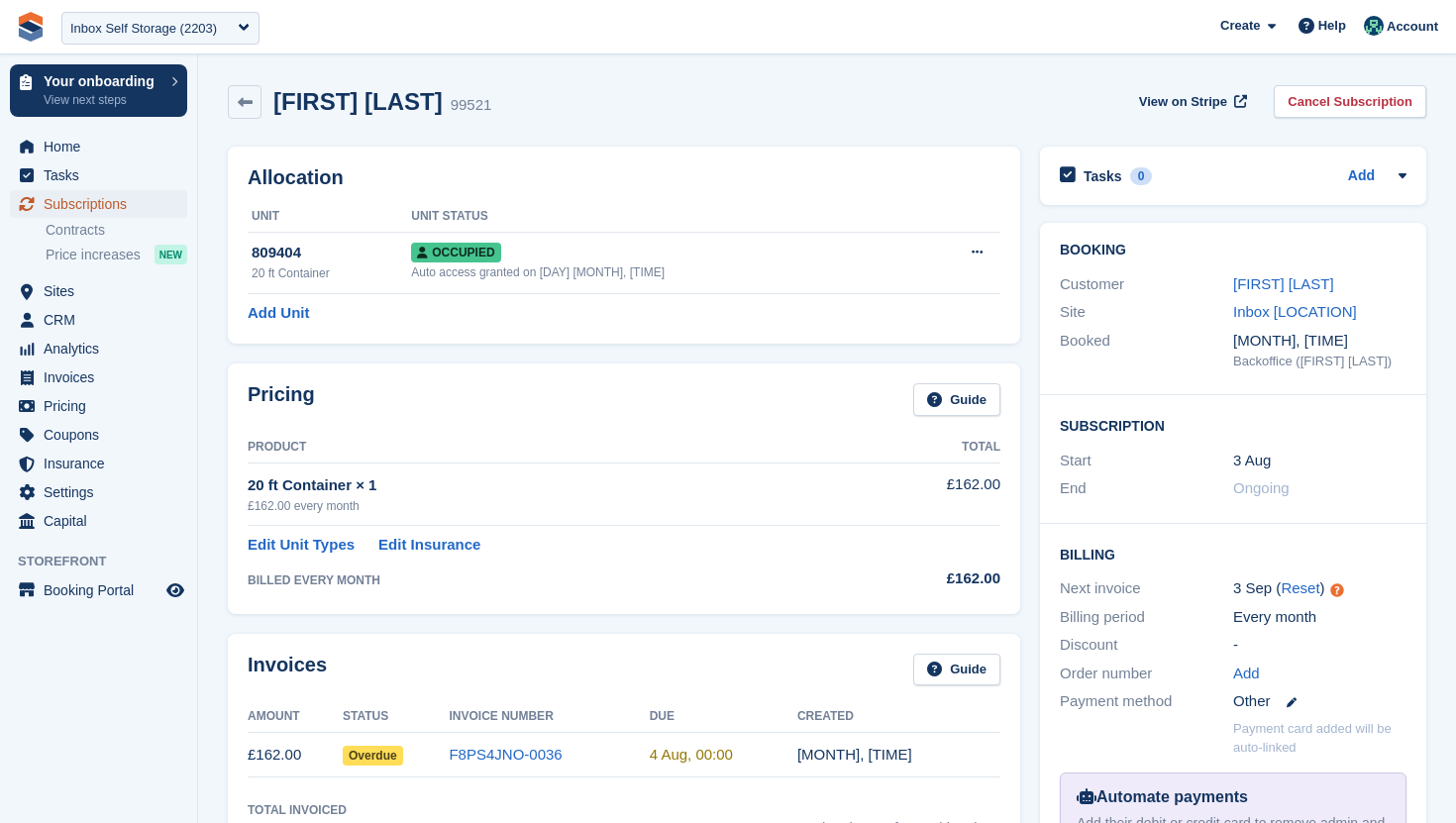 click on "Subscriptions" at bounding box center [103, 204] 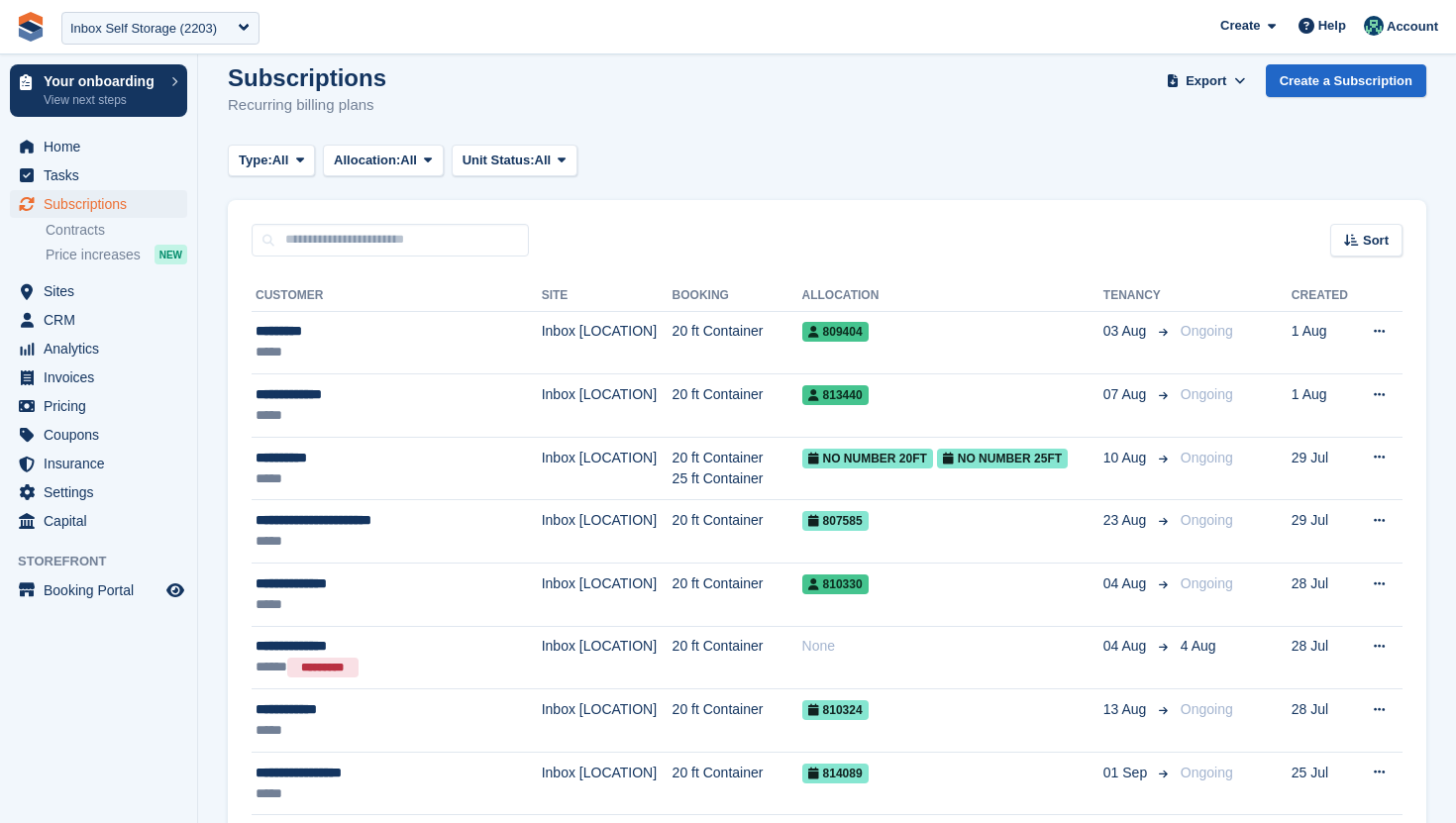 scroll, scrollTop: 0, scrollLeft: 0, axis: both 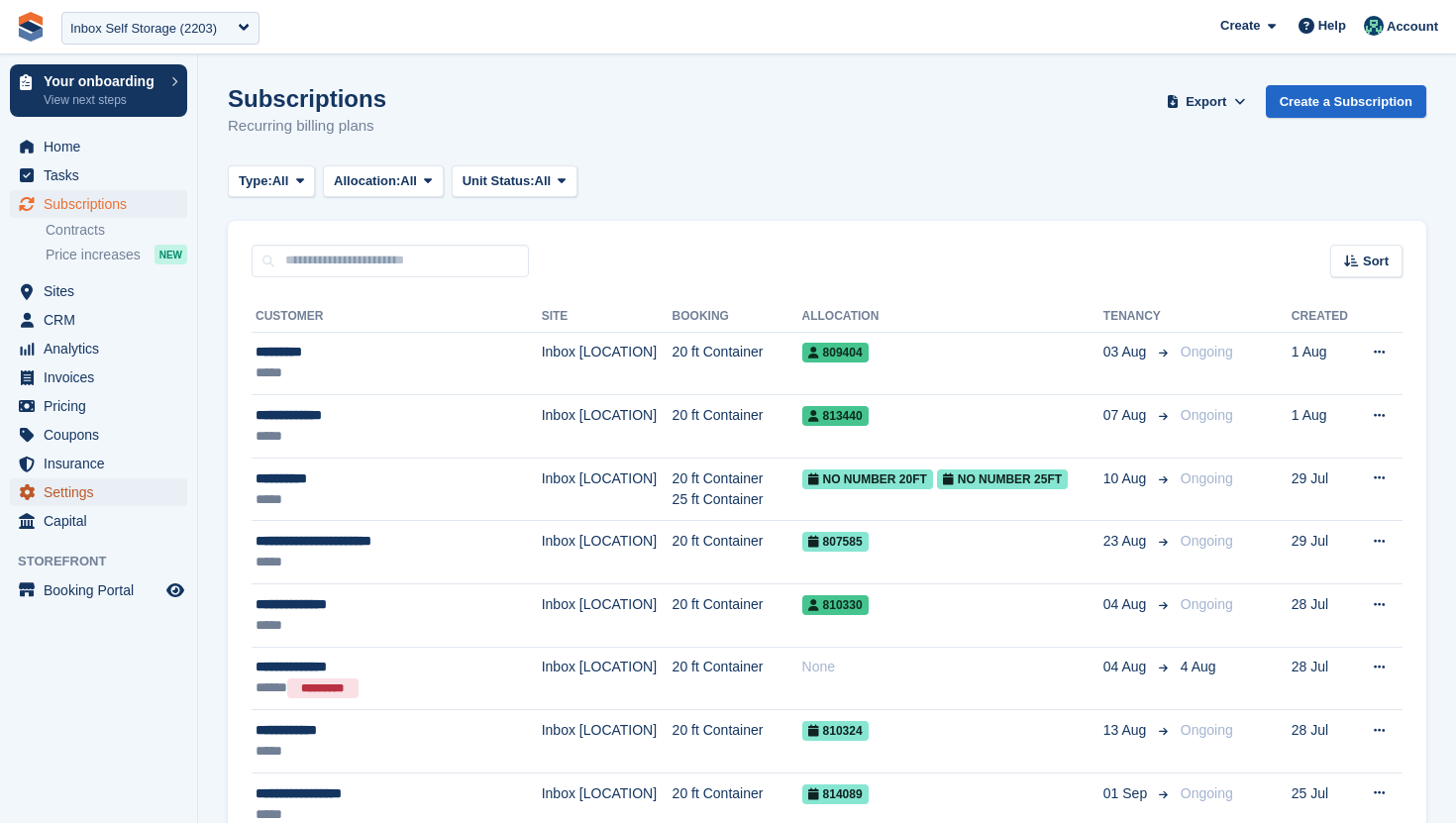 click on "Settings" at bounding box center [103, 492] 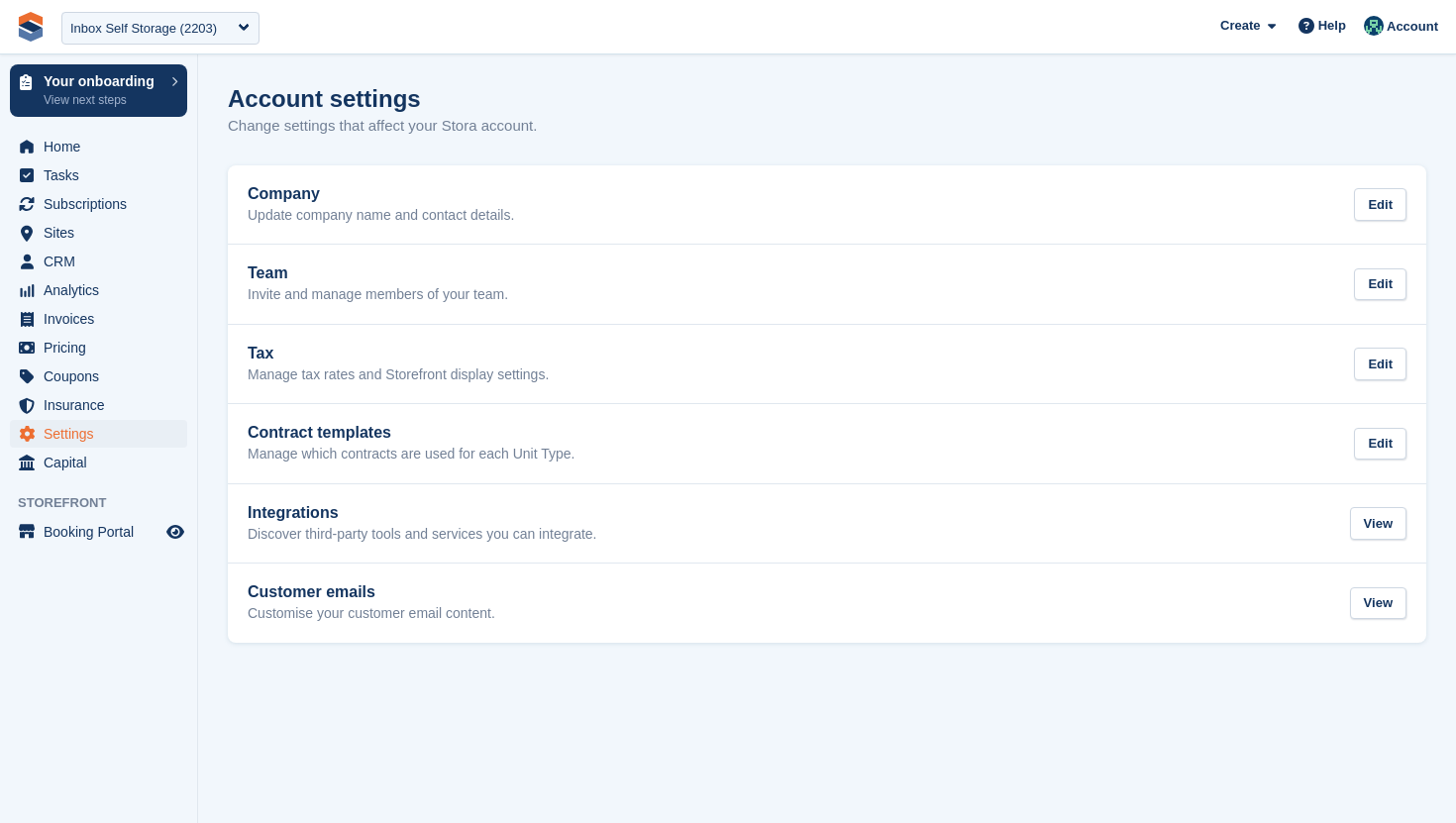 scroll, scrollTop: 0, scrollLeft: 0, axis: both 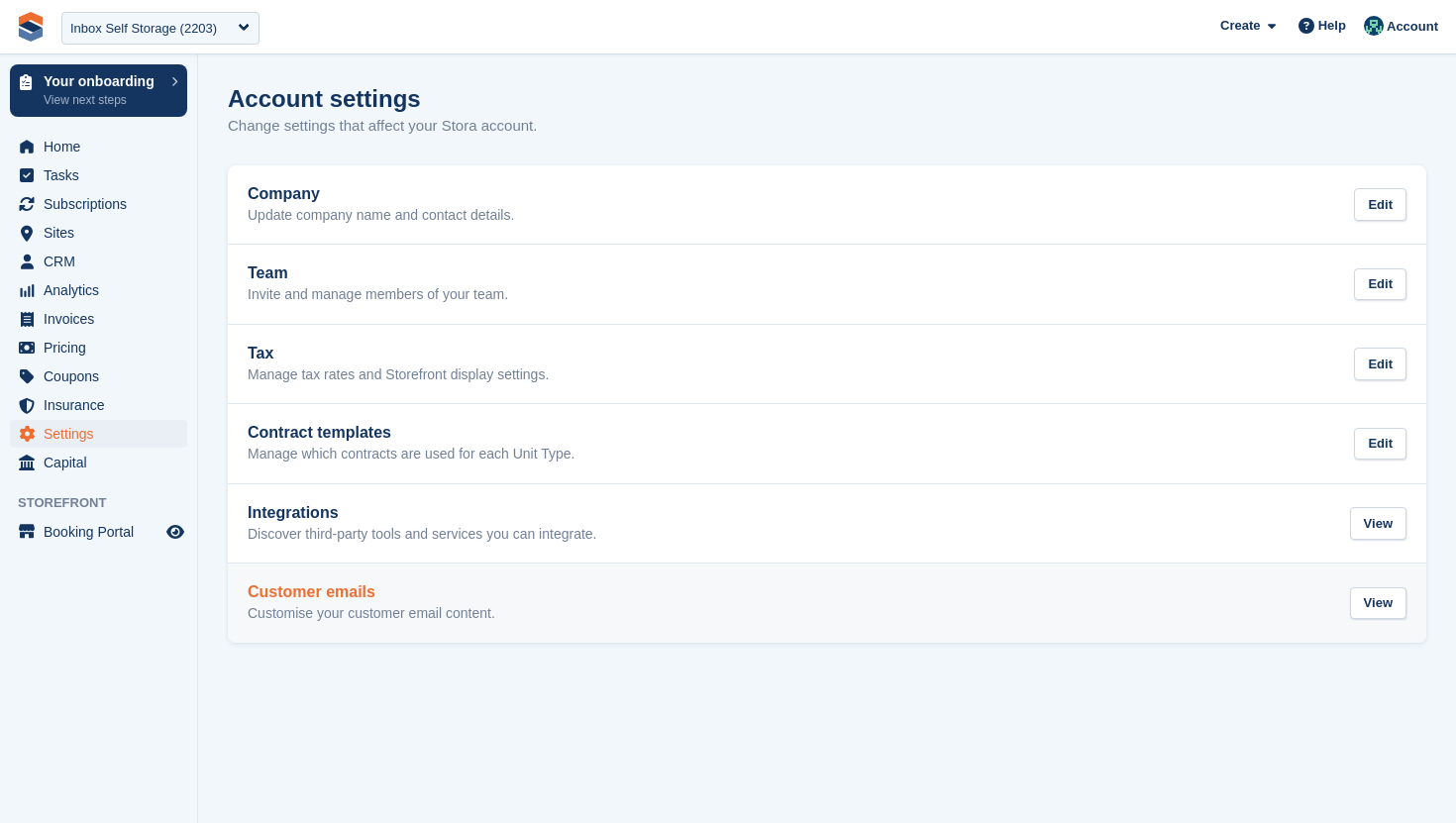 click on "Customer emails" at bounding box center [371, 592] 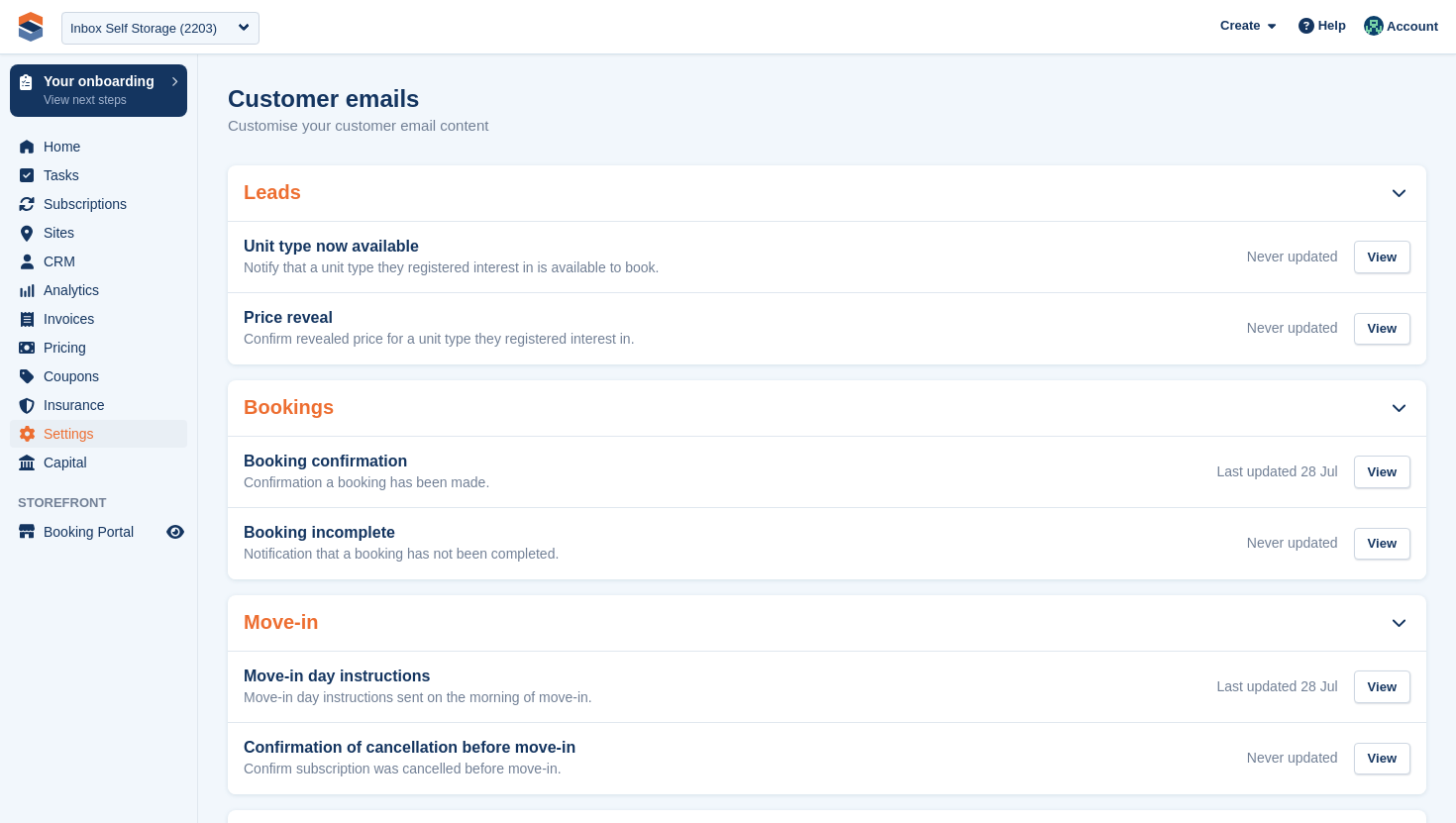 scroll, scrollTop: 0, scrollLeft: 0, axis: both 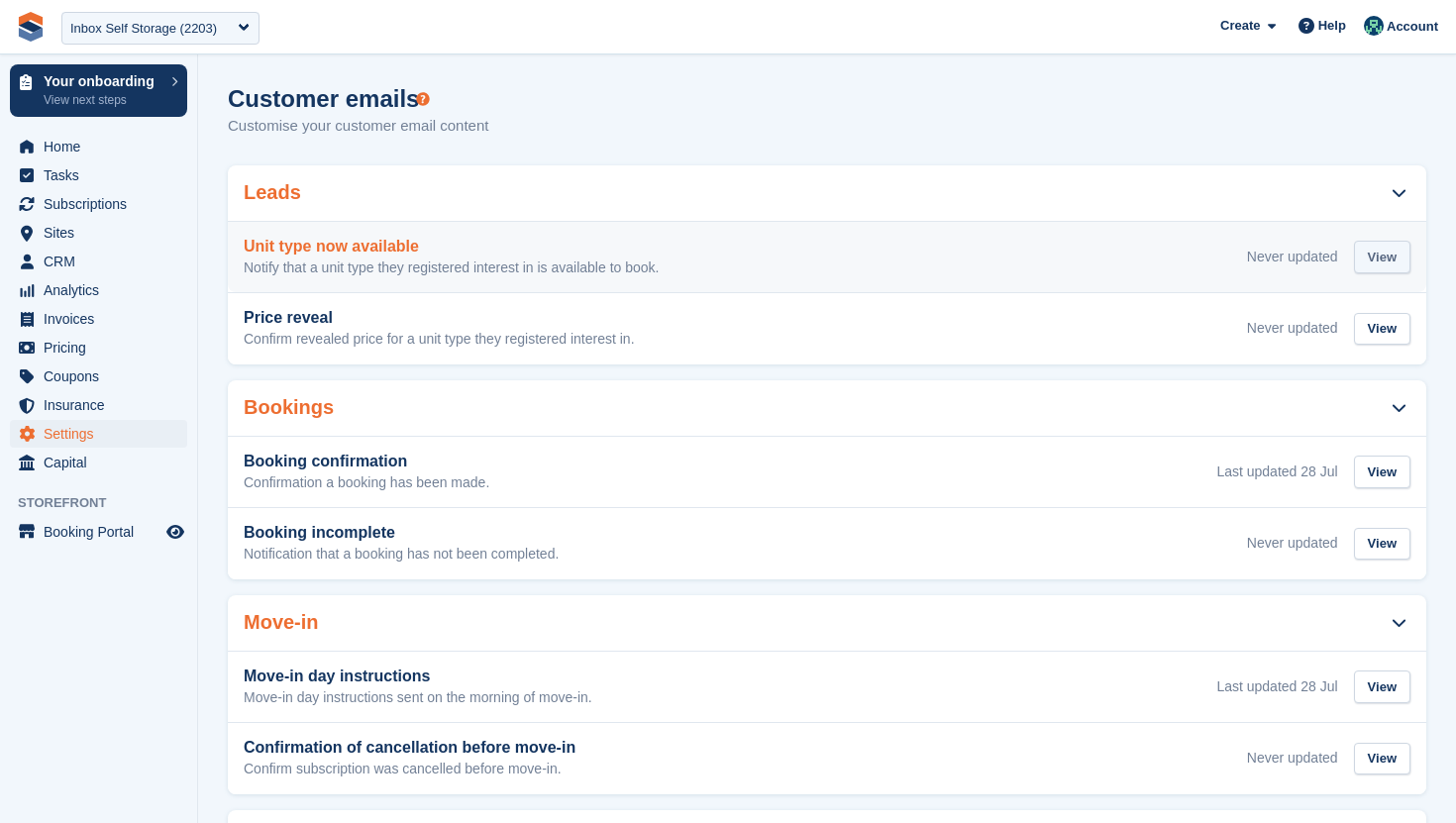 click on "View" at bounding box center (1382, 257) 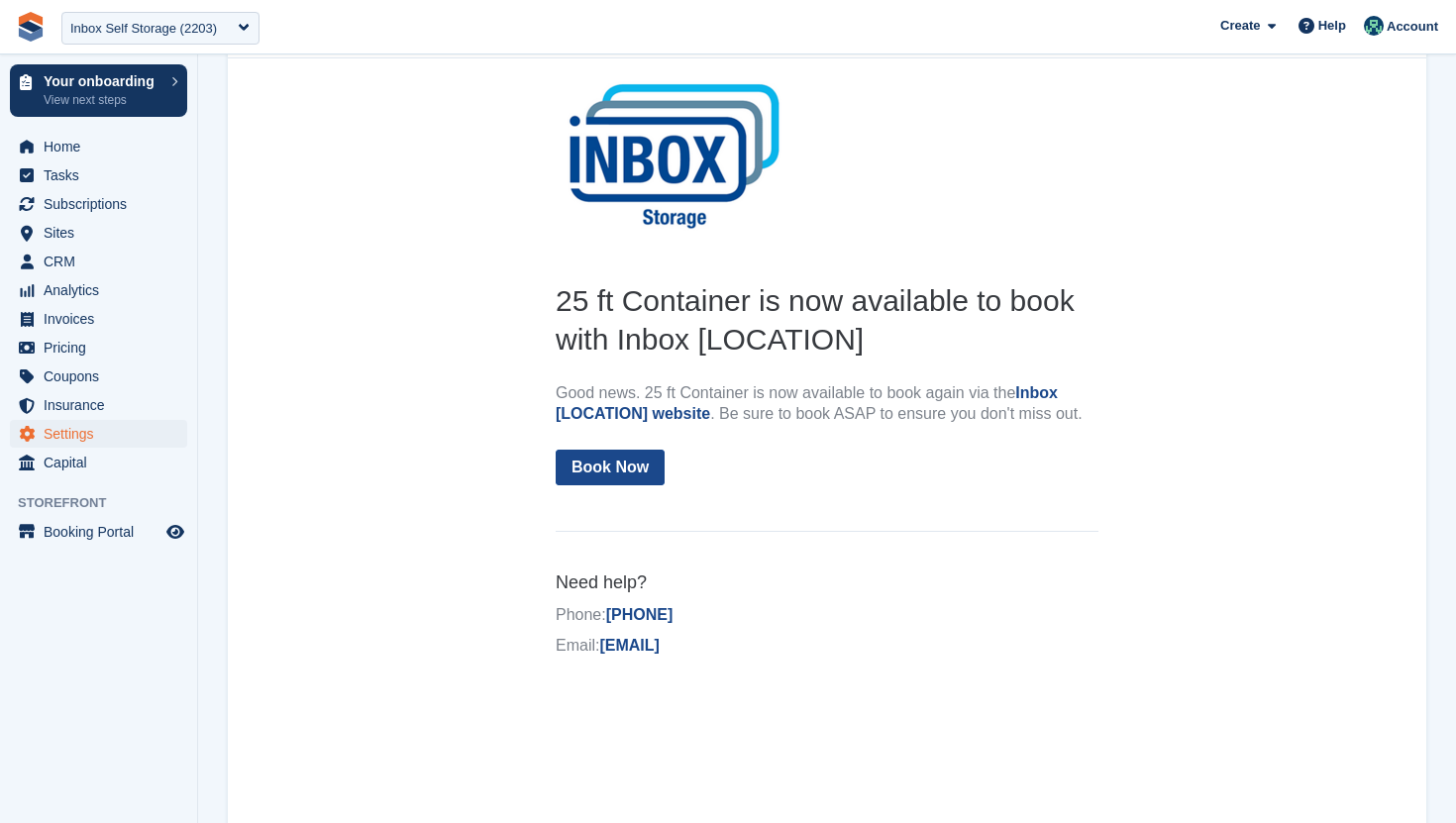 scroll, scrollTop: 0, scrollLeft: 0, axis: both 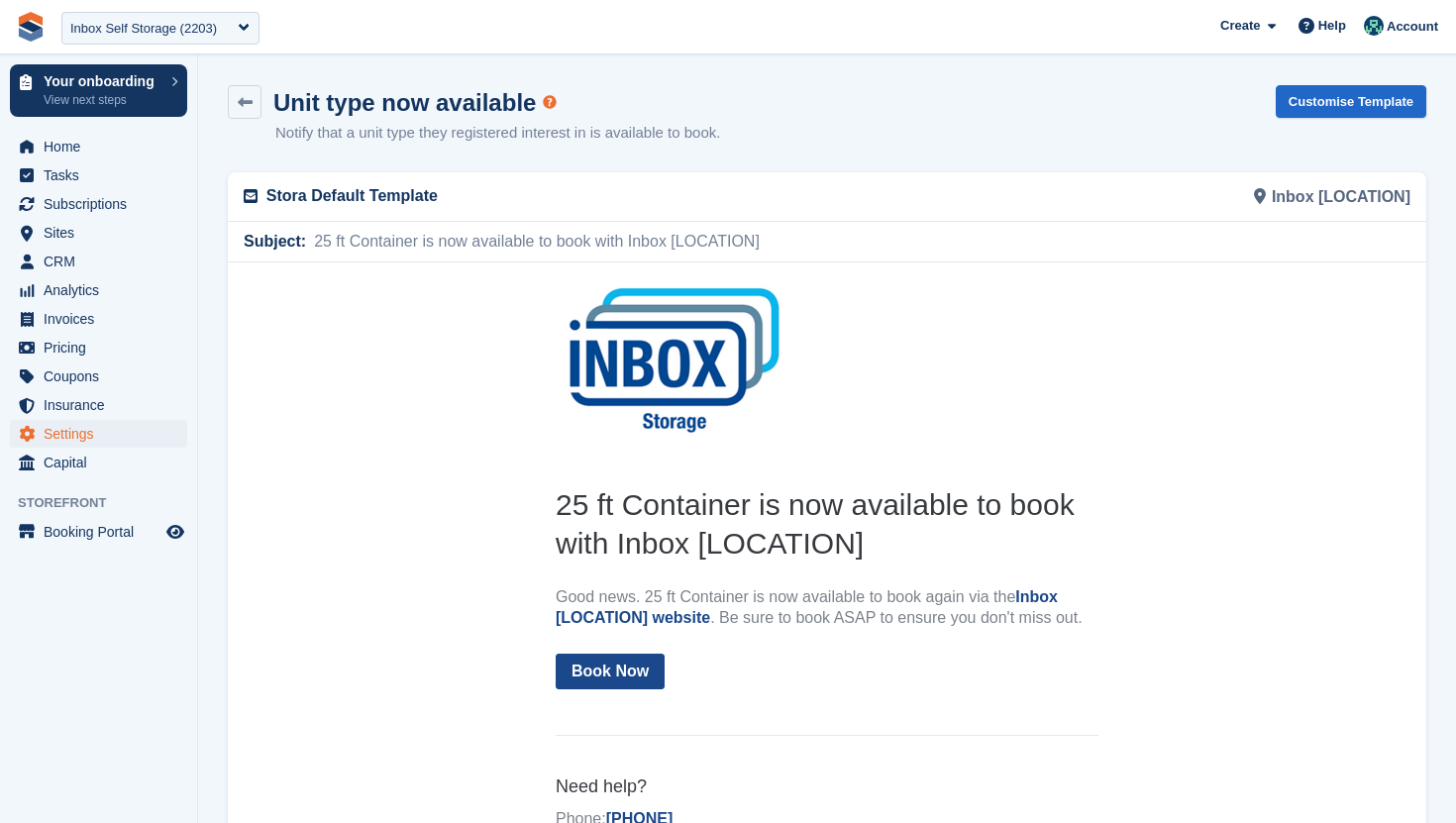 click on "Stora Default Template" at bounding box center (541, 196) 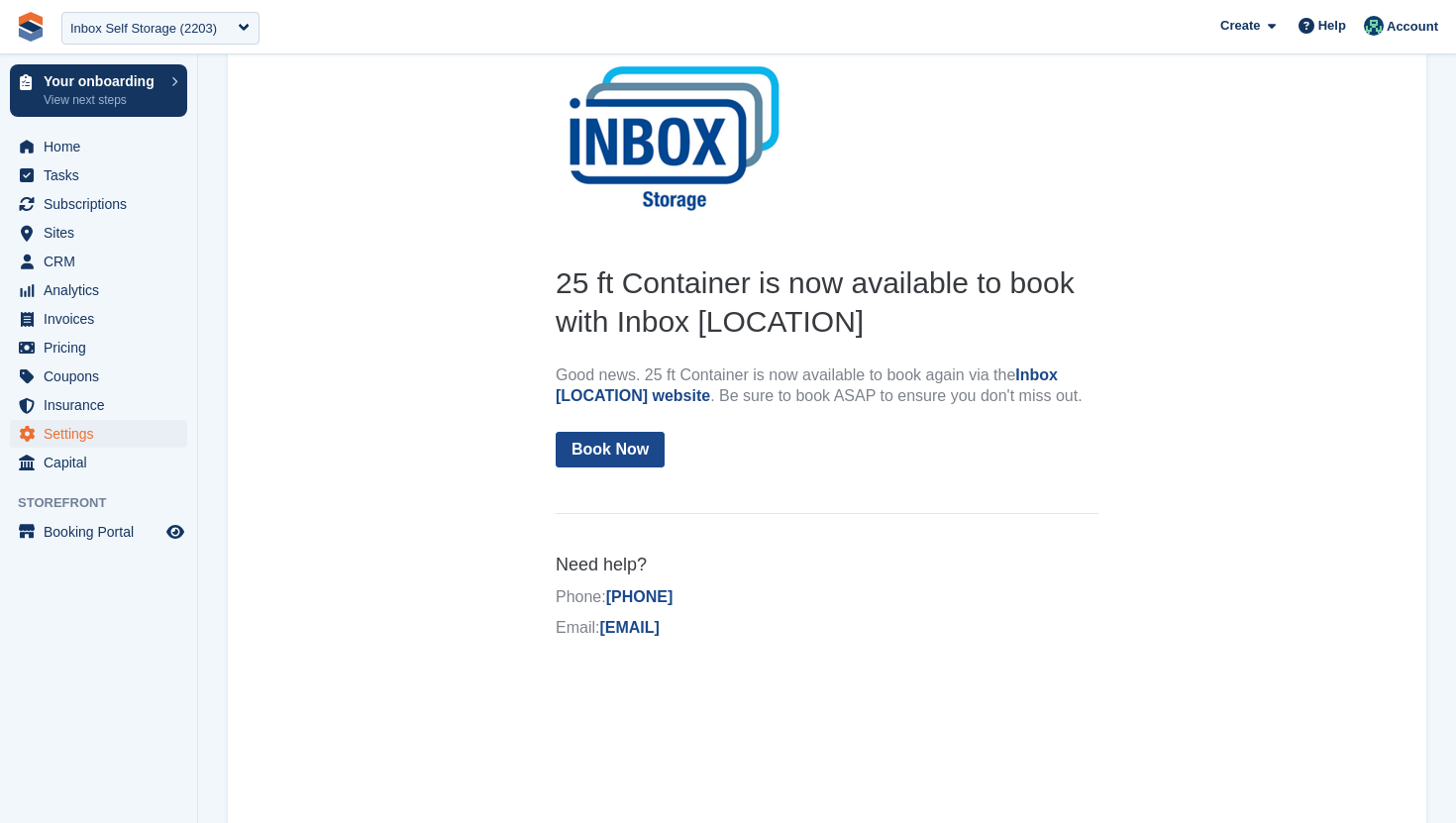 scroll, scrollTop: 277, scrollLeft: 0, axis: vertical 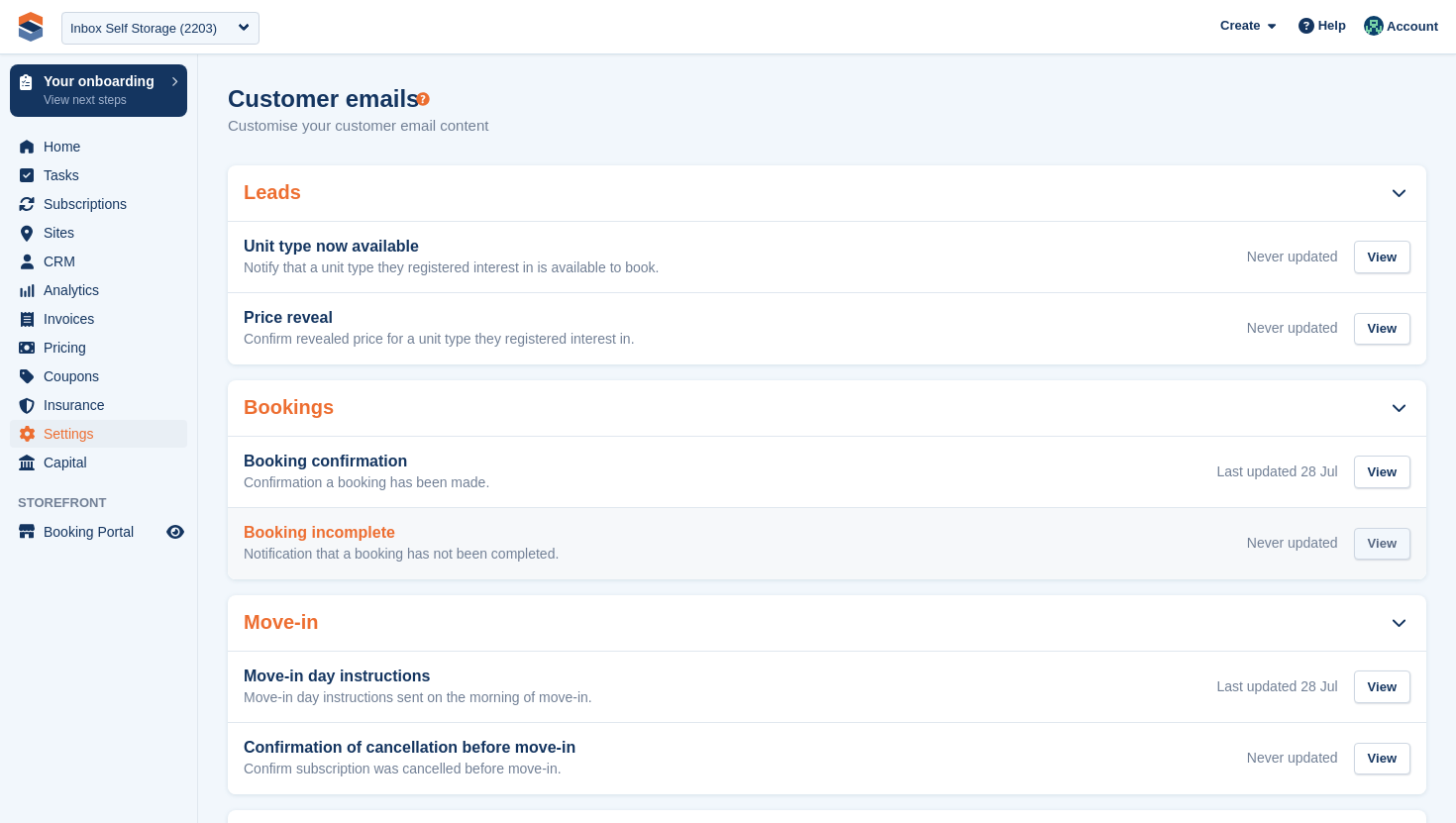 click on "View" at bounding box center (1382, 544) 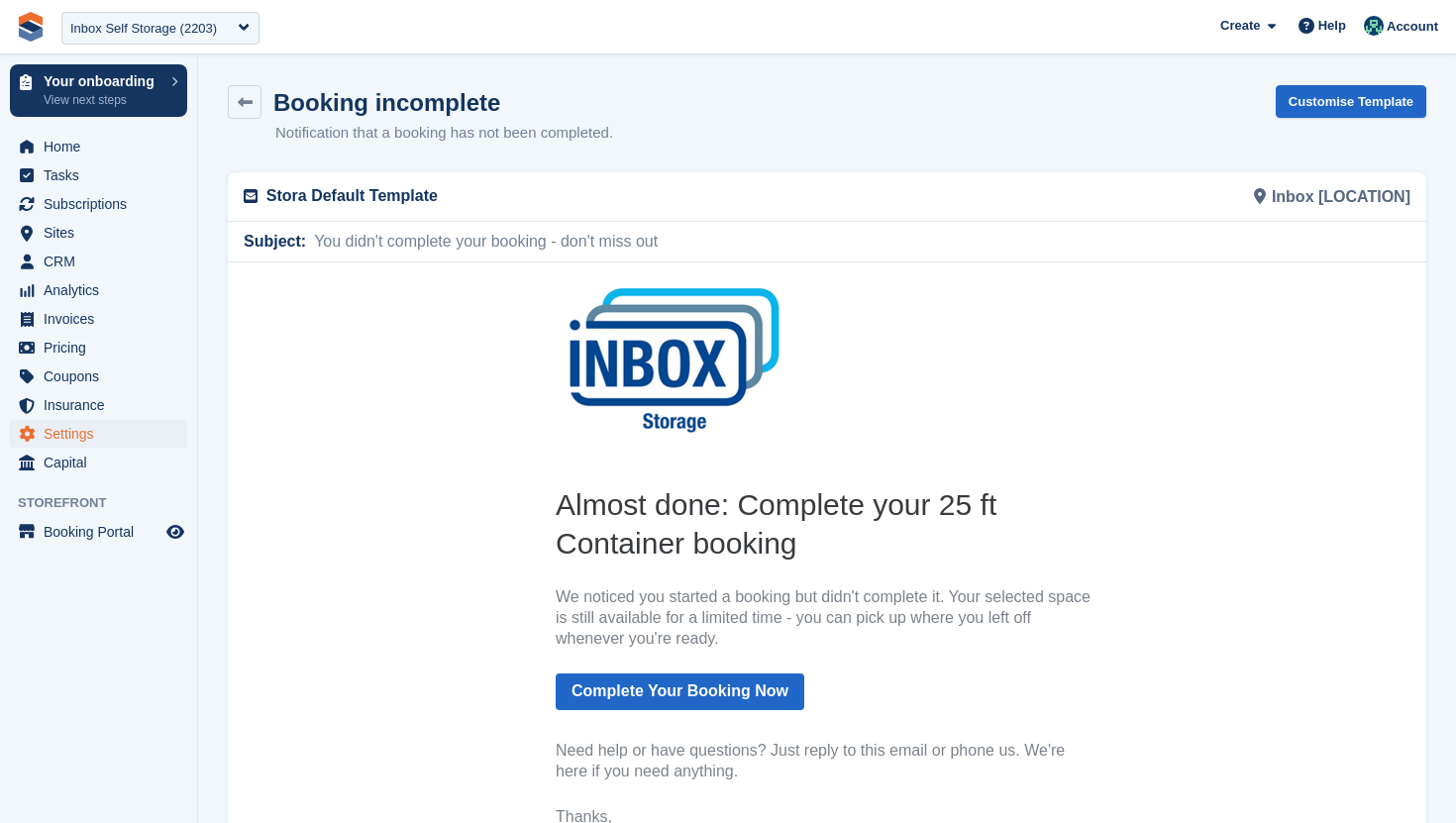 scroll, scrollTop: 0, scrollLeft: 0, axis: both 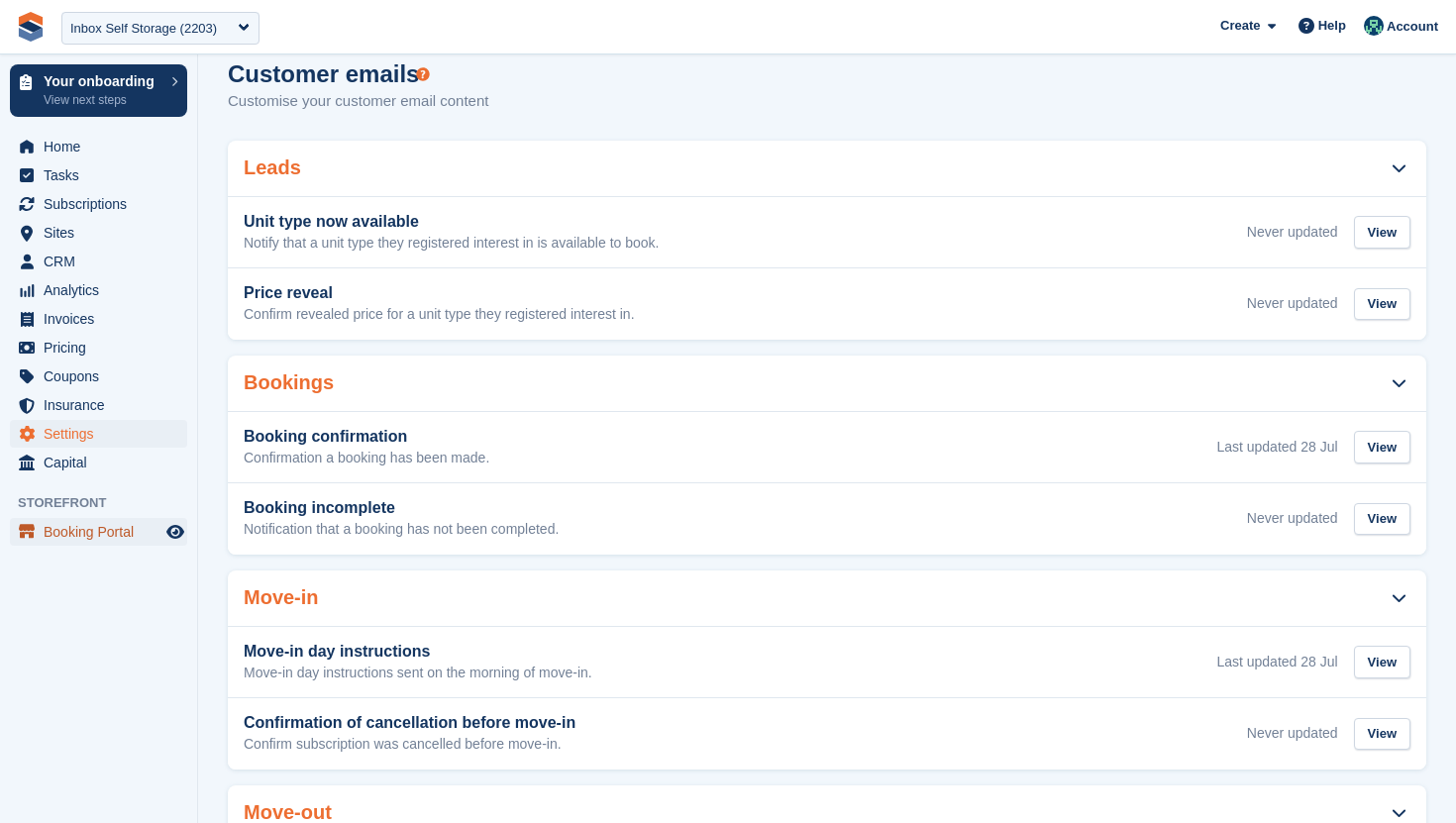 click on "Booking Portal" at bounding box center (103, 532) 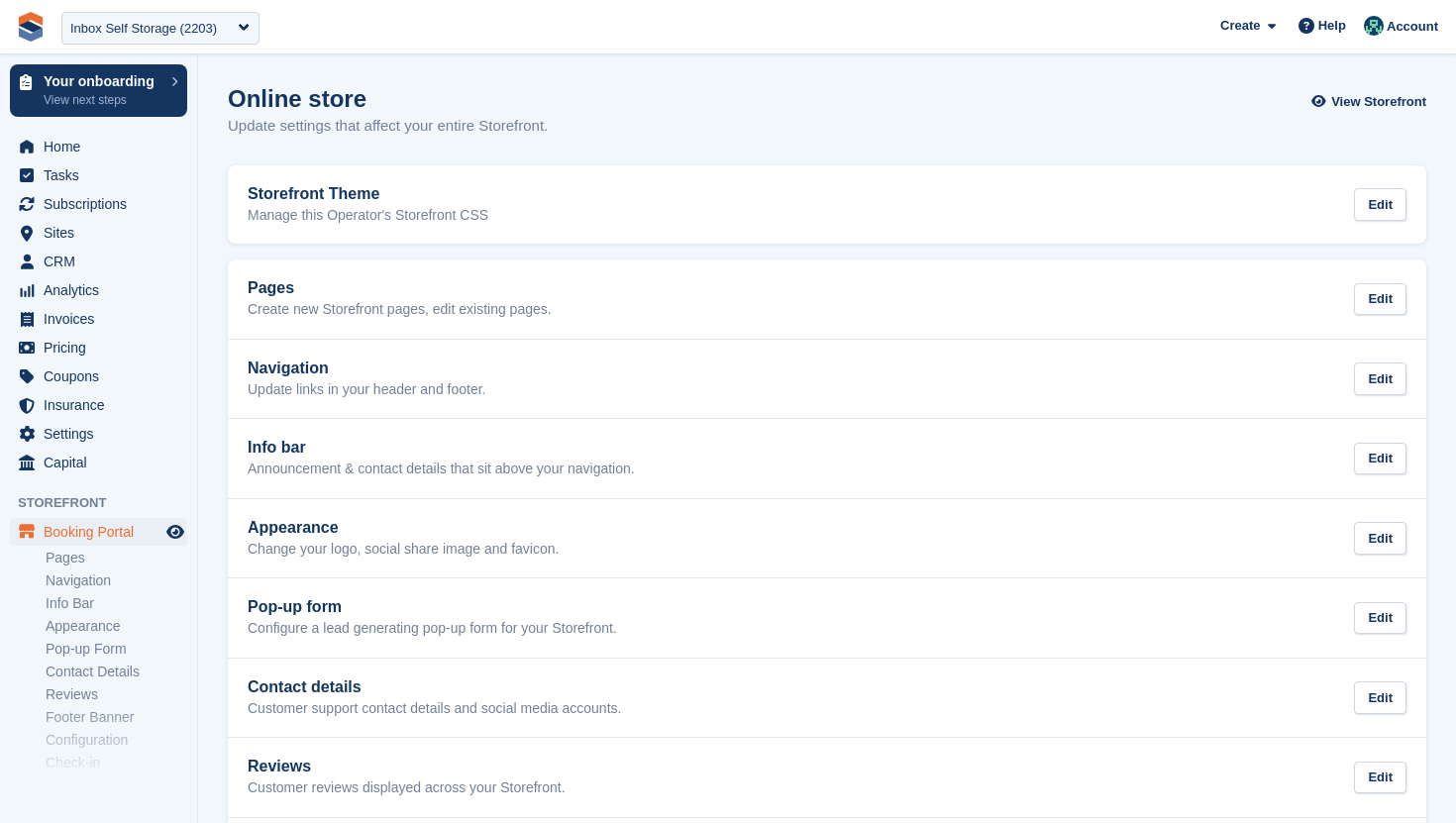scroll, scrollTop: 0, scrollLeft: 0, axis: both 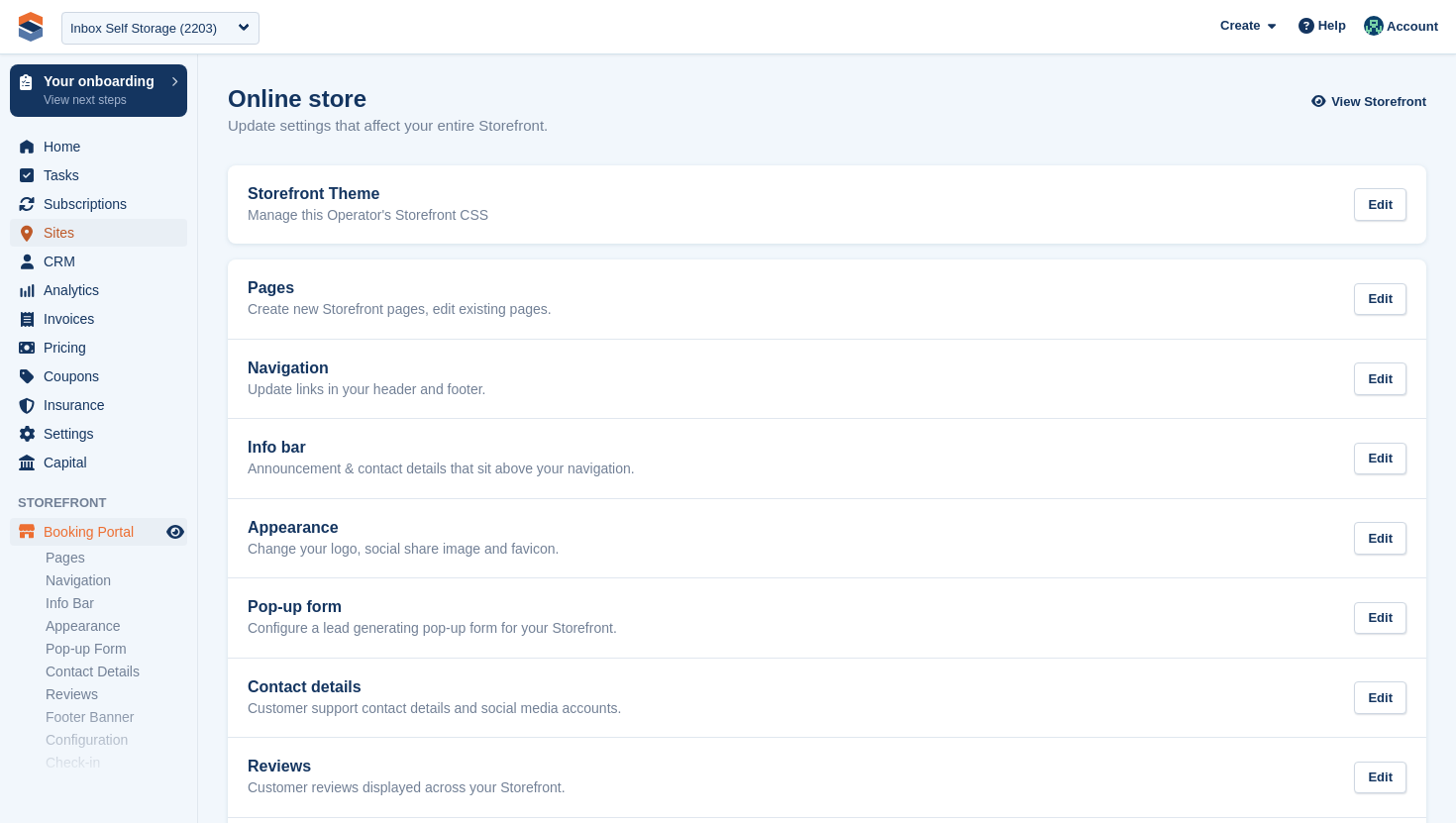 click on "Sites" at bounding box center [103, 233] 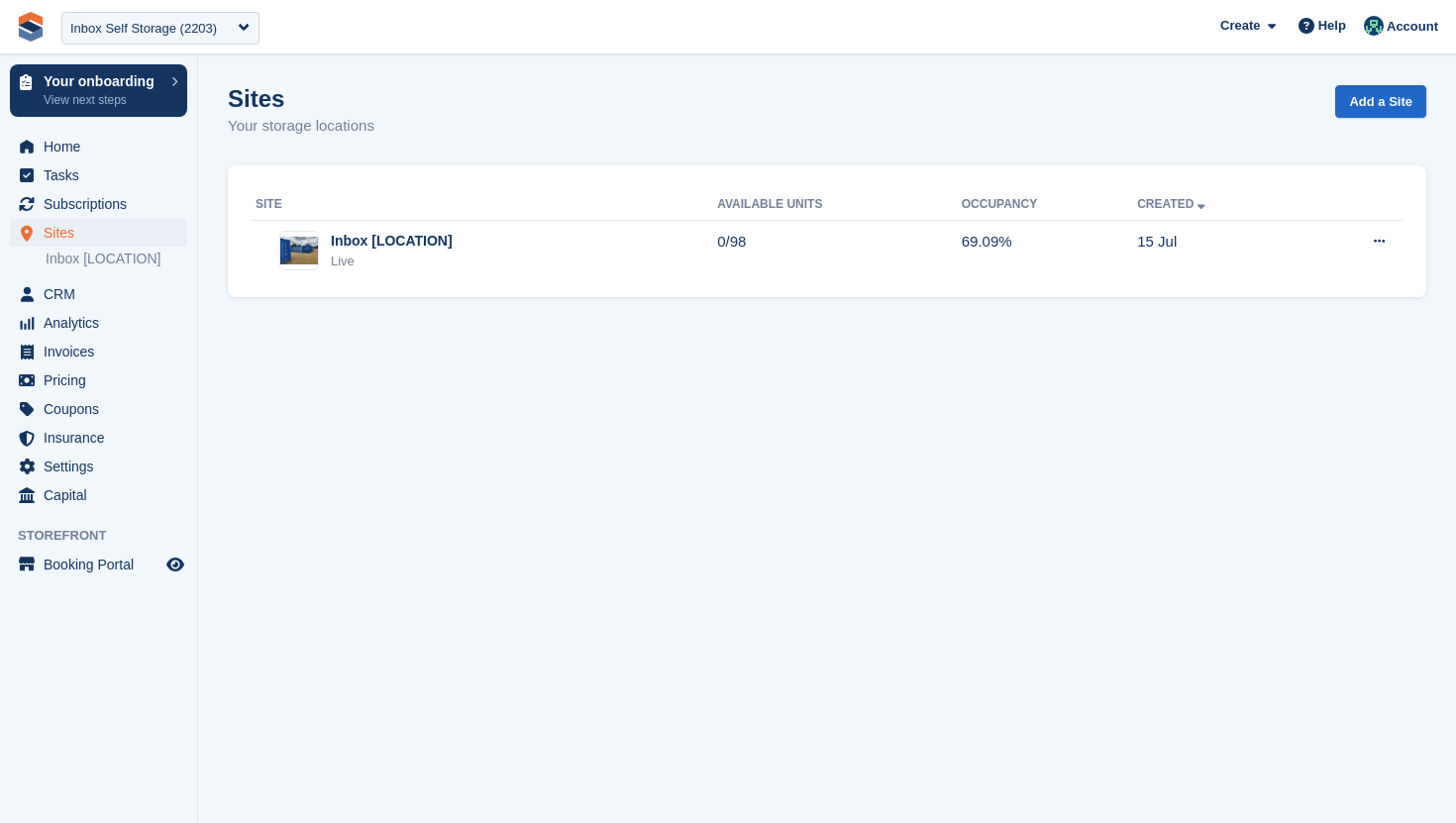 scroll, scrollTop: 0, scrollLeft: 0, axis: both 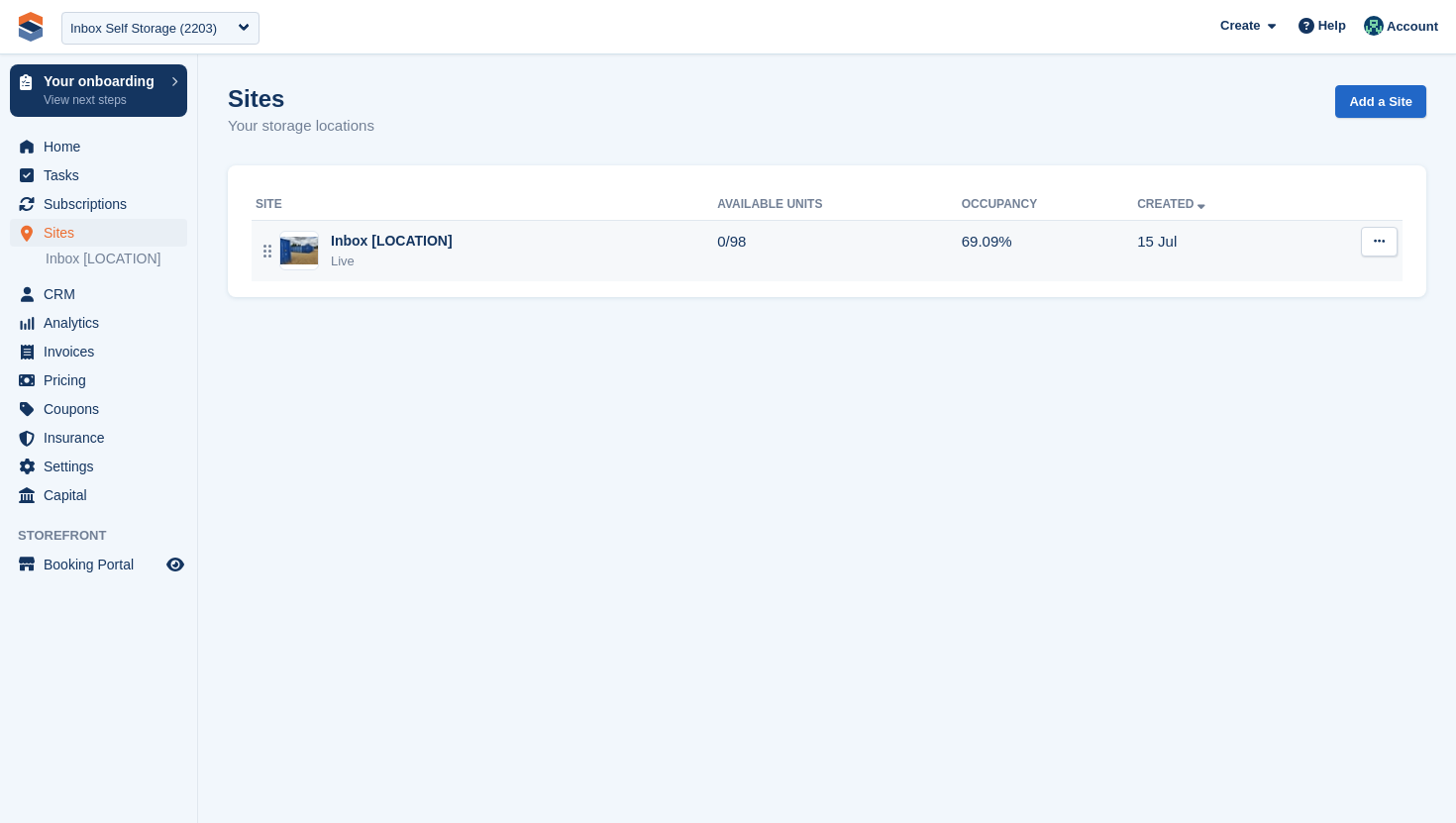 click on "Edit site
View on Store
Unit types
Units
Map" at bounding box center [1354, 251] 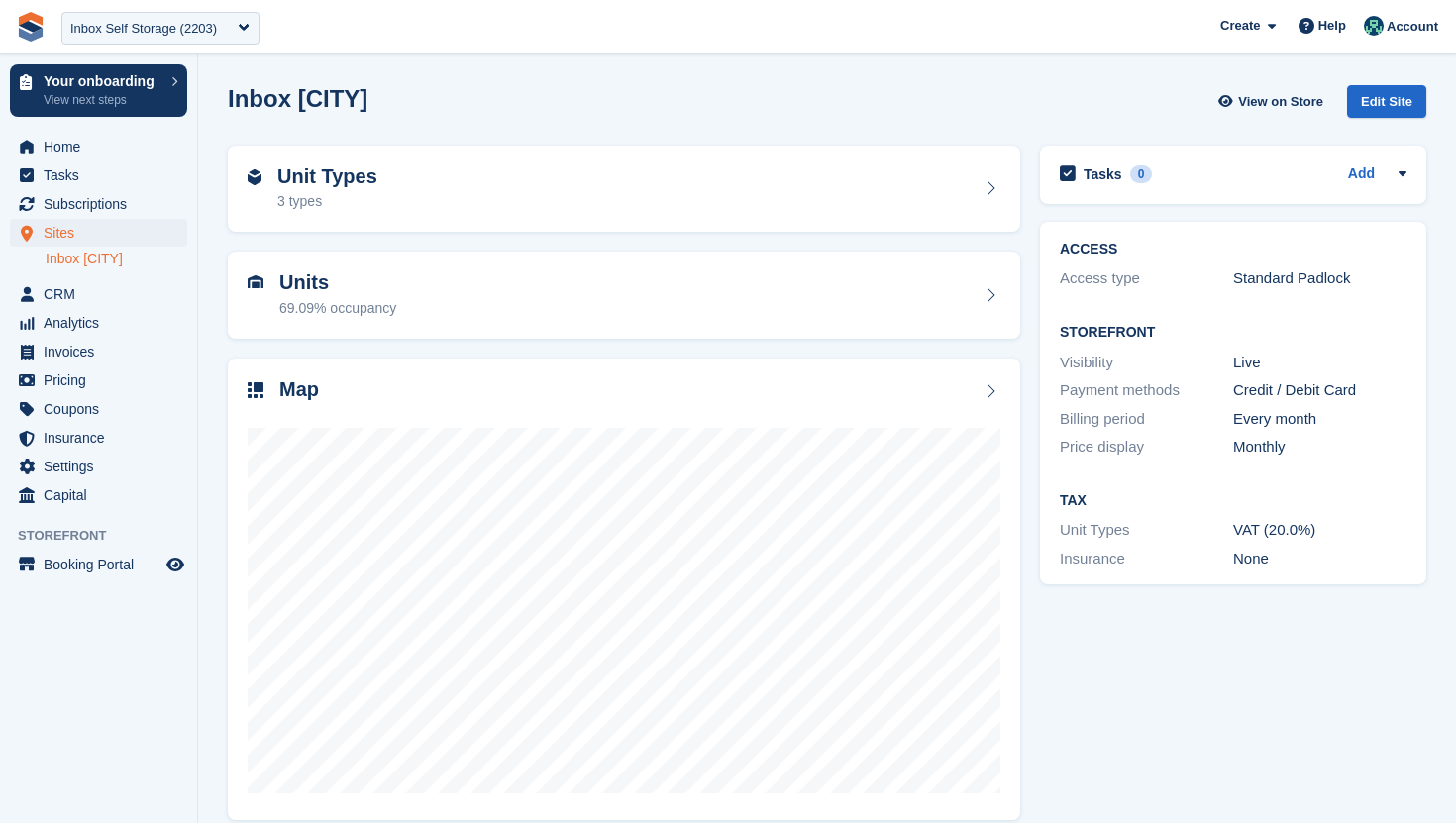 scroll, scrollTop: 0, scrollLeft: 0, axis: both 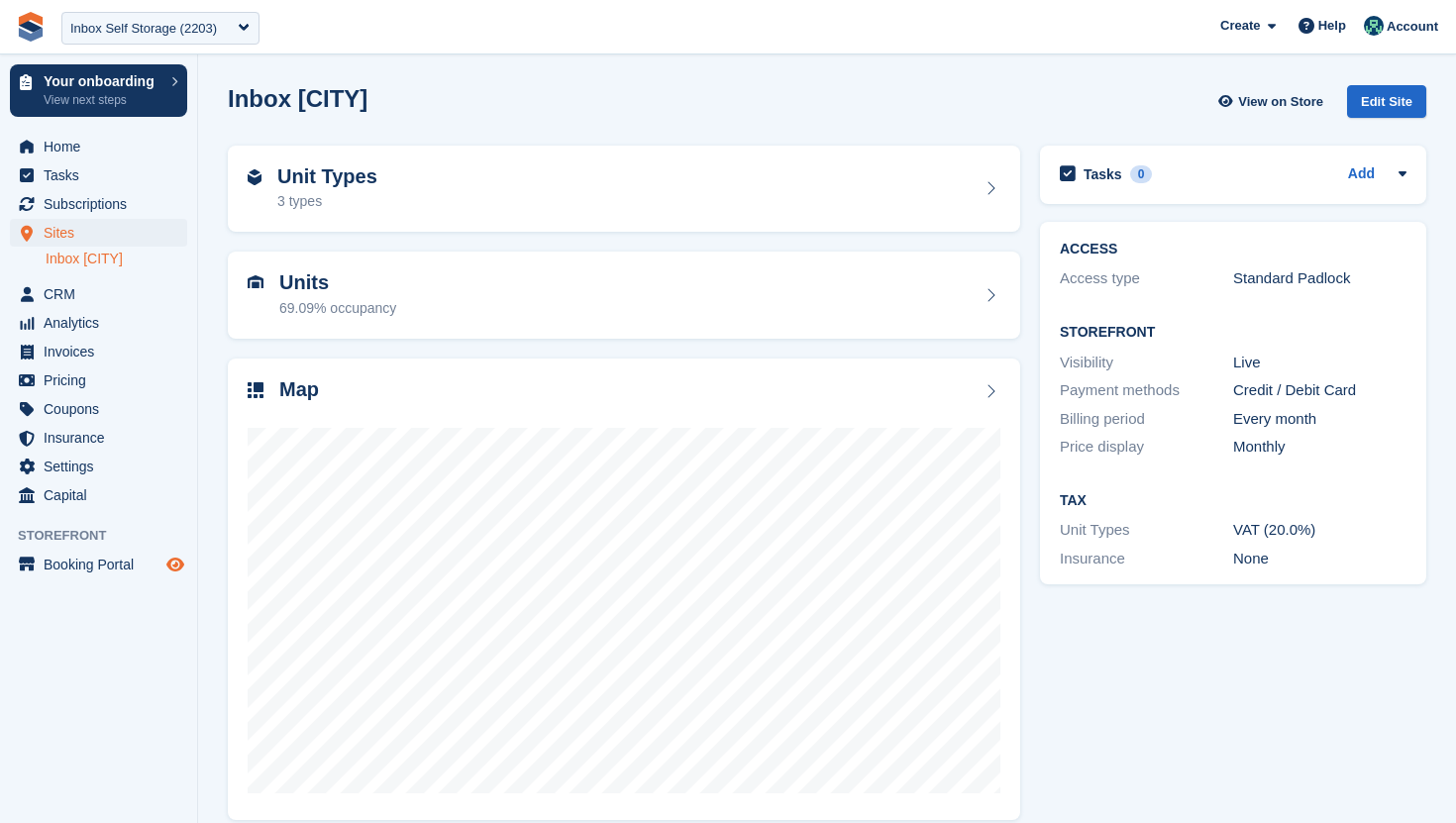 click at bounding box center (175, 565) 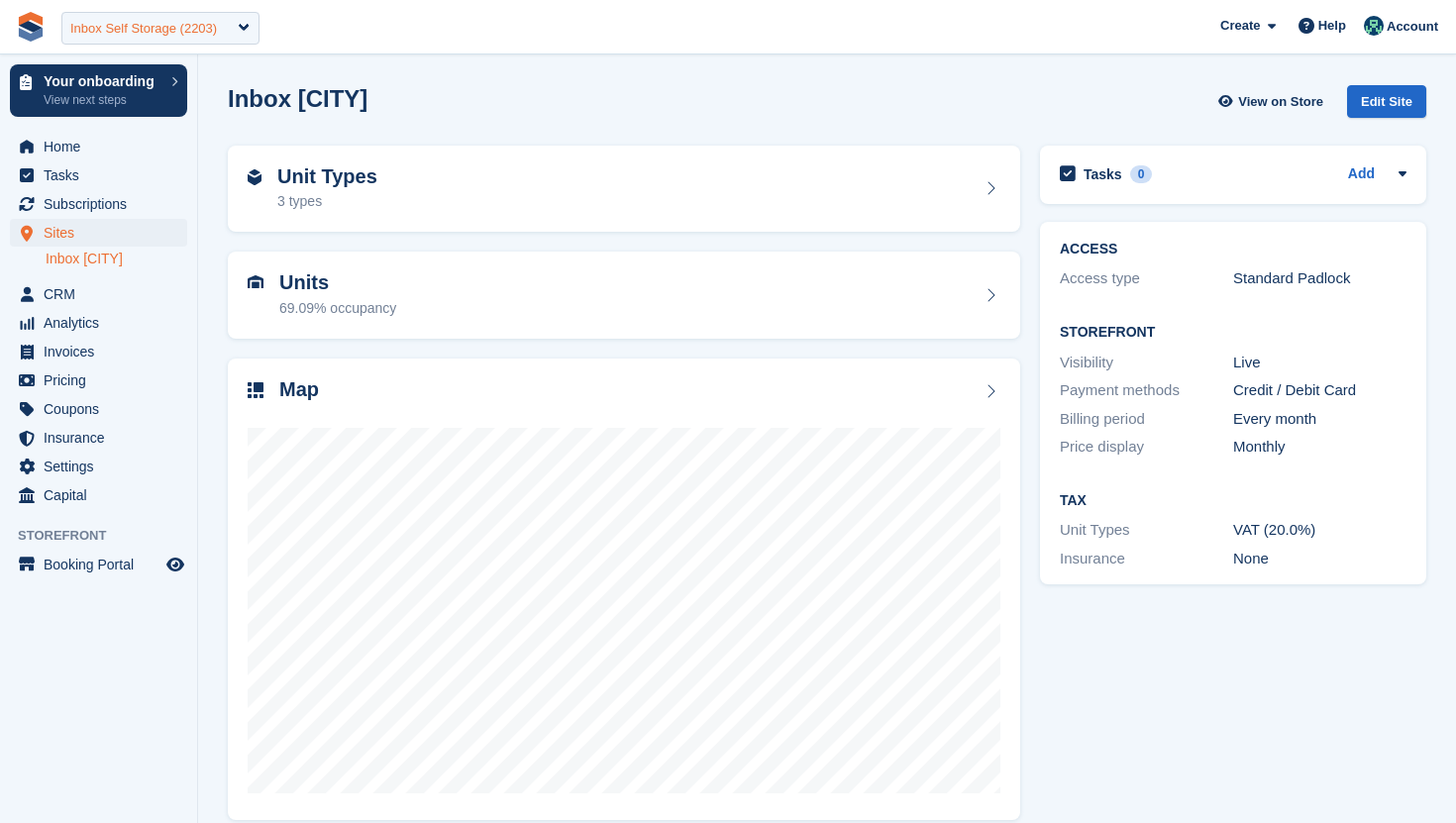 click on "Inbox Self Storage (2203)" at bounding box center (160, 28) 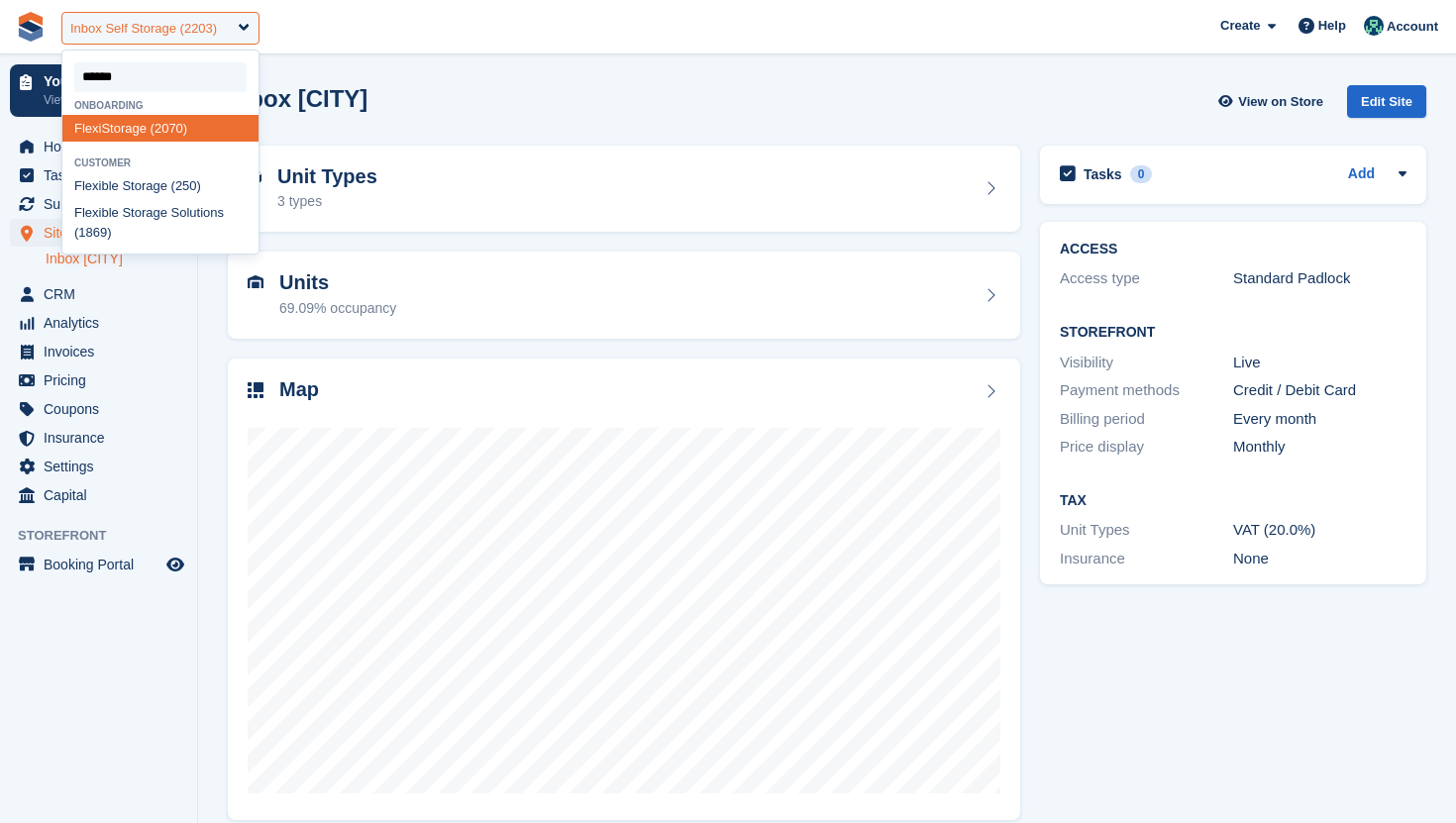 type on "*******" 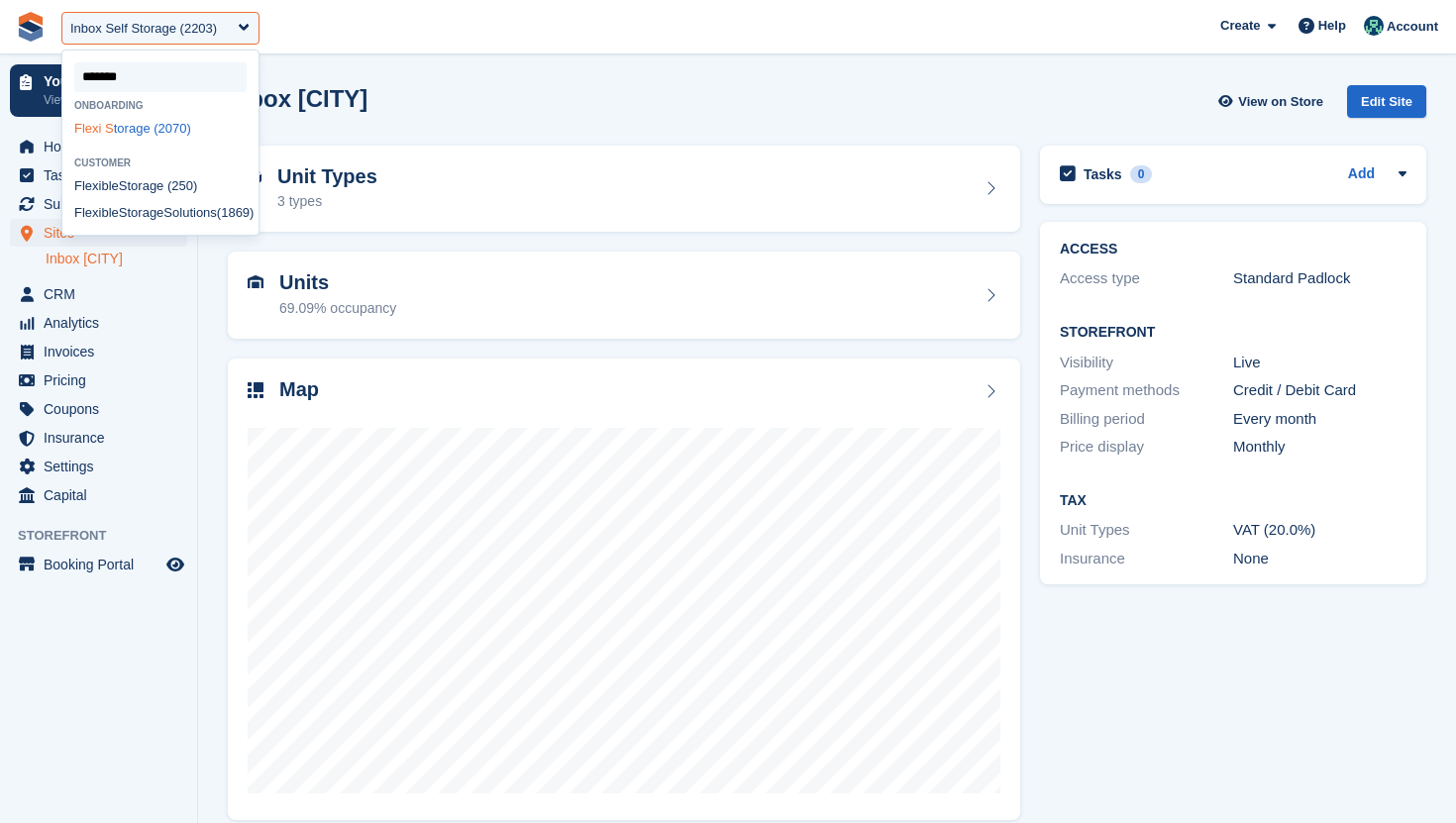 click on "Flexi   S torage (2070)" at bounding box center (160, 128) 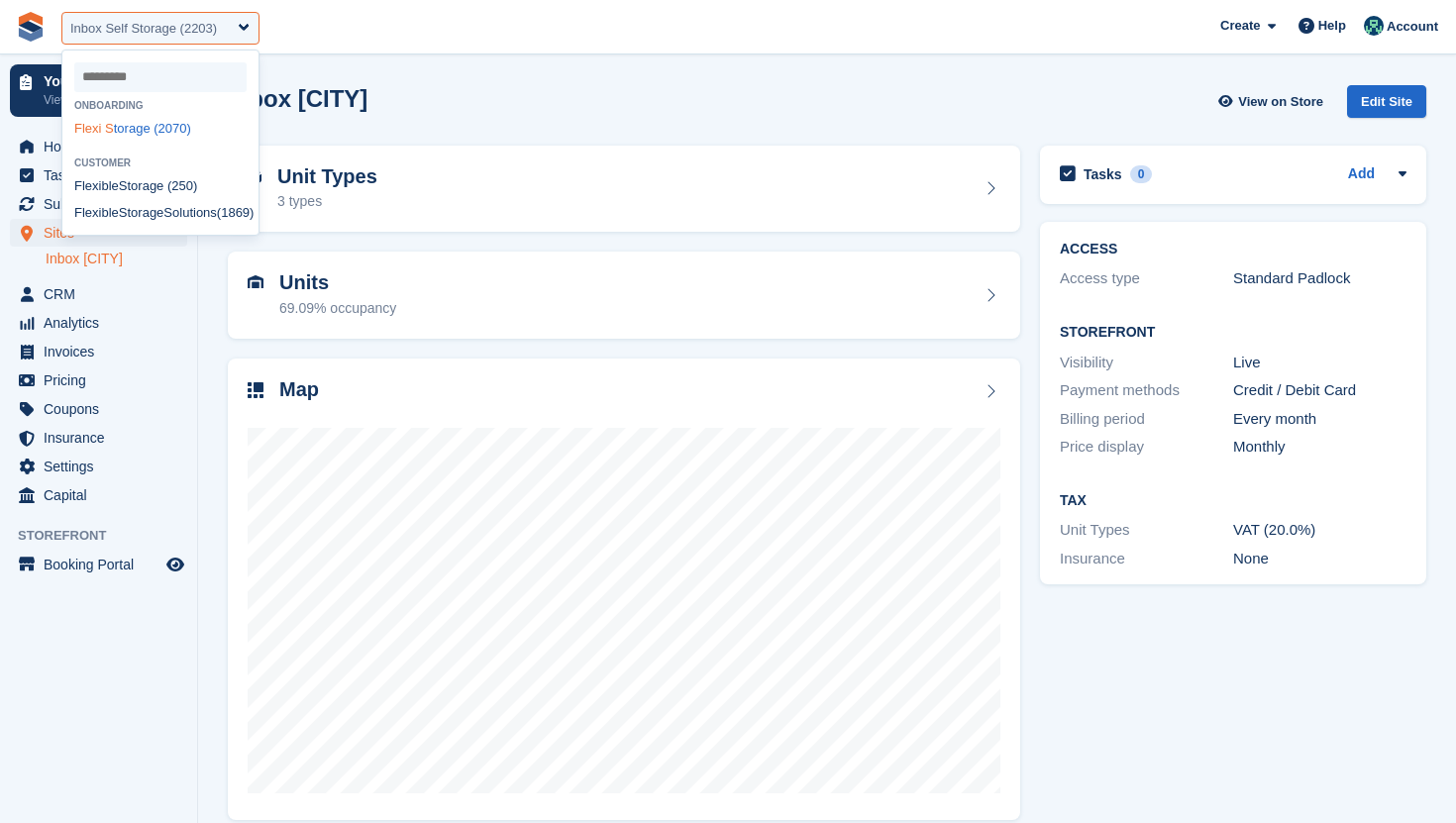 select on "****" 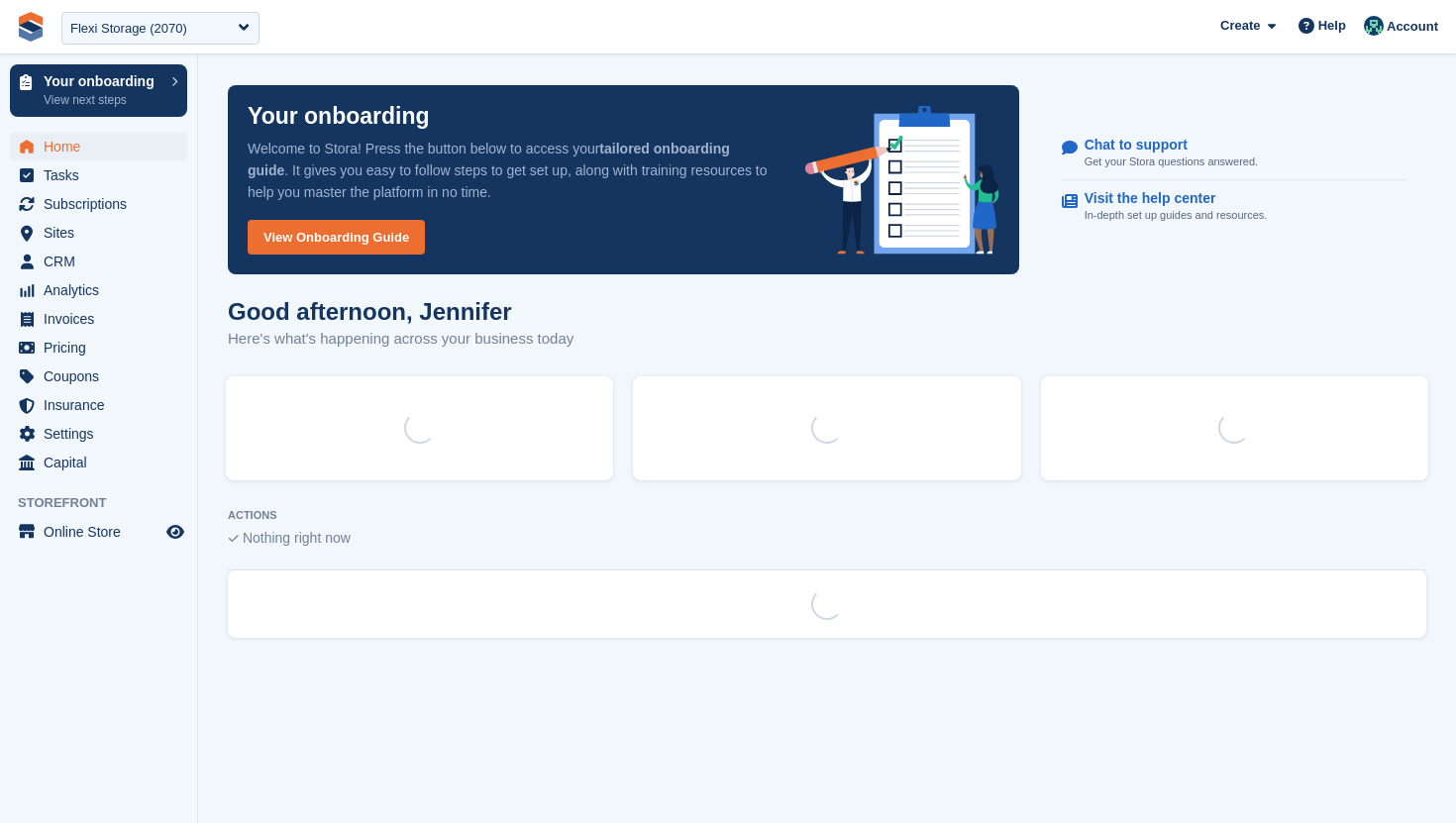 scroll, scrollTop: 0, scrollLeft: 0, axis: both 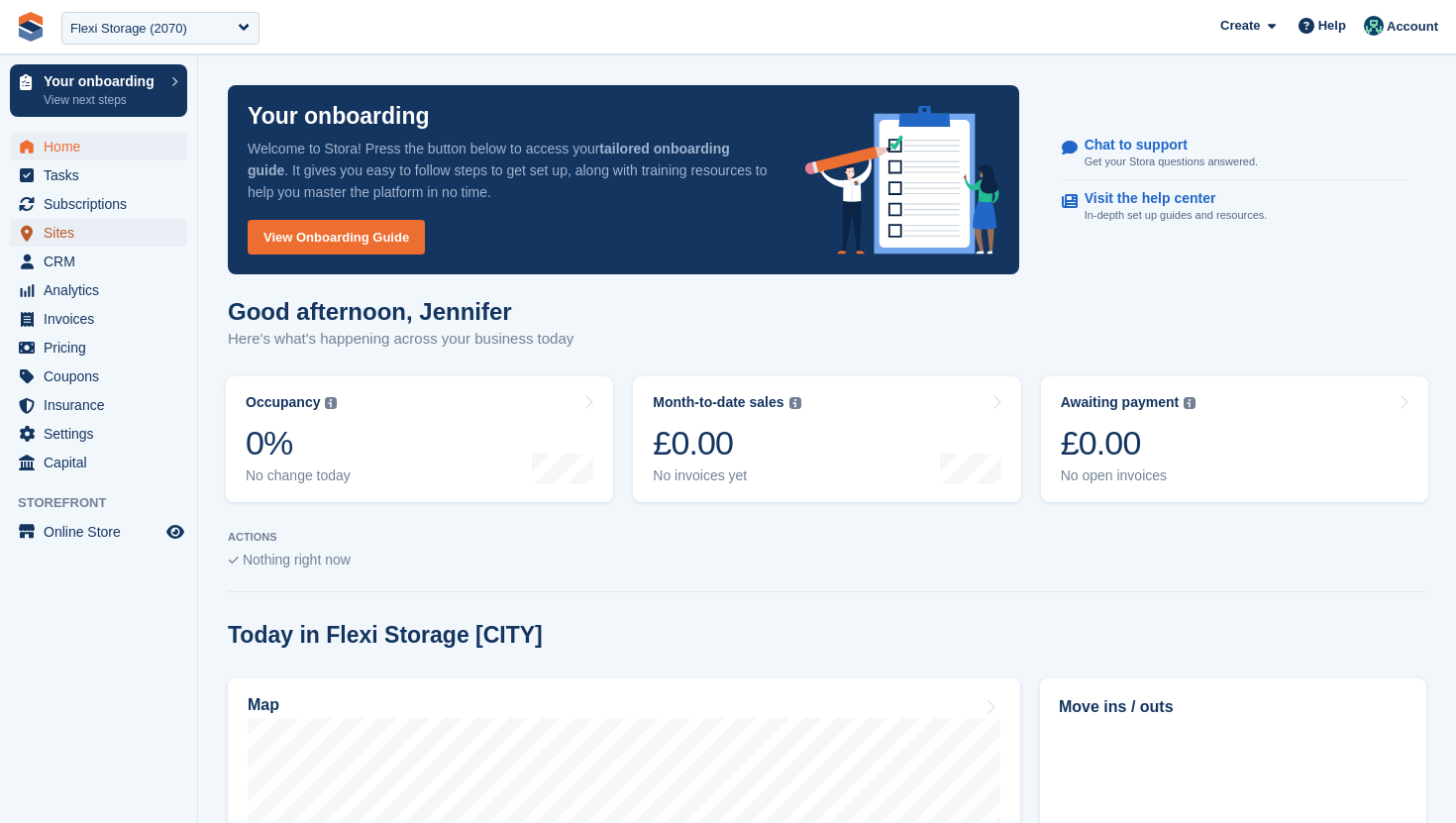 click on "Sites" at bounding box center [103, 233] 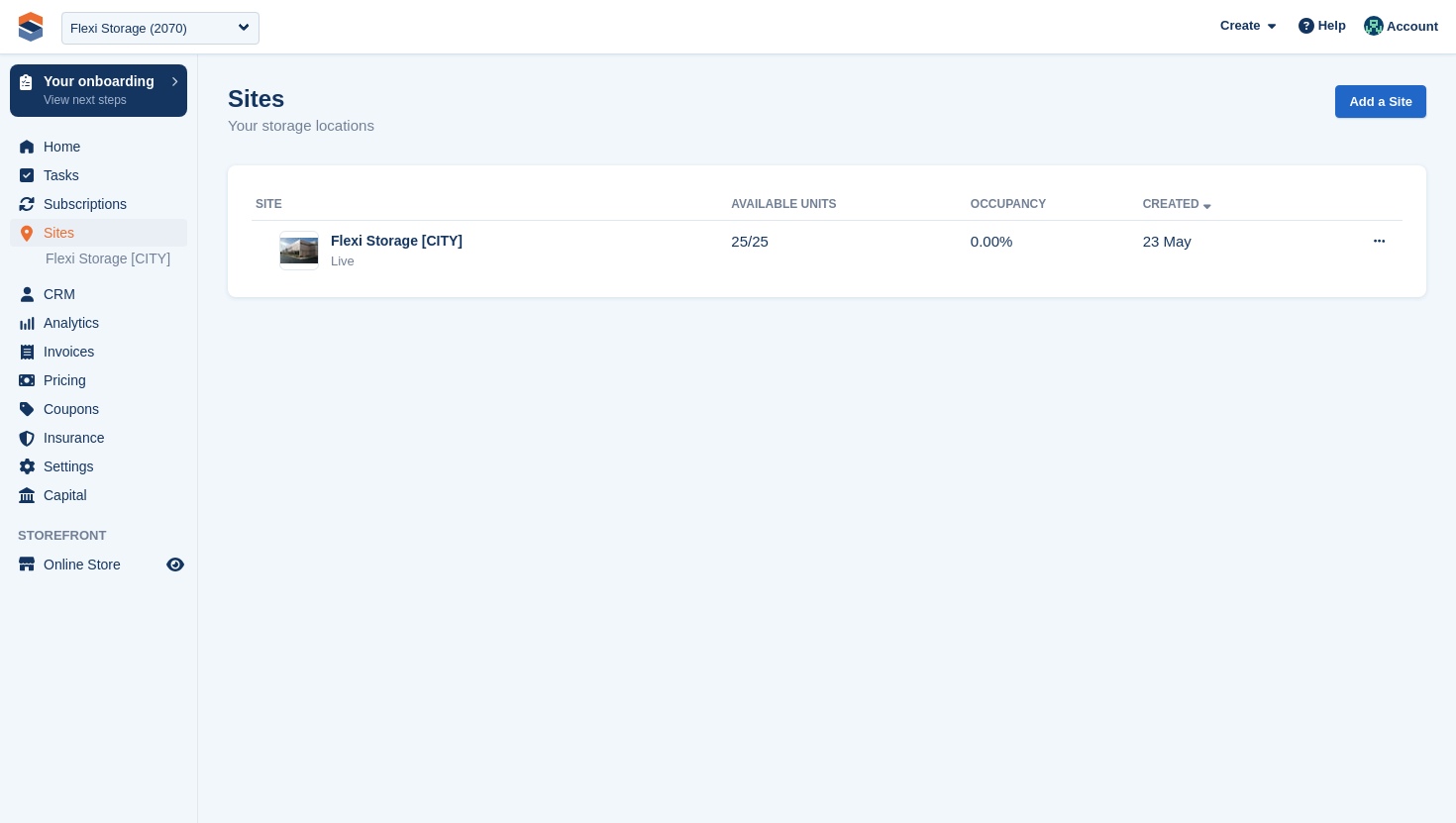 scroll, scrollTop: 0, scrollLeft: 0, axis: both 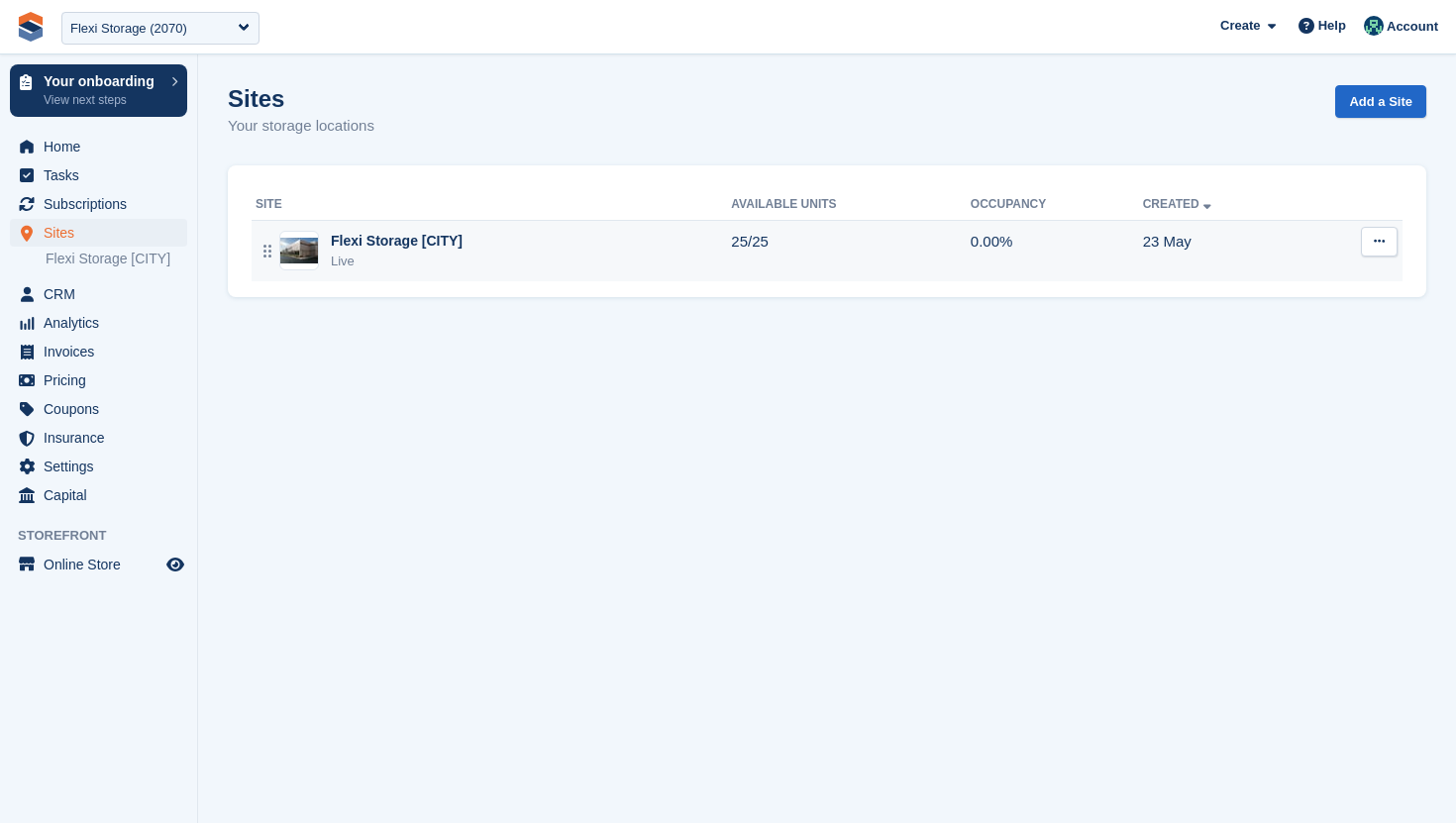 click on "Flexi Storage [CITY]
Live" at bounding box center [491, 251] 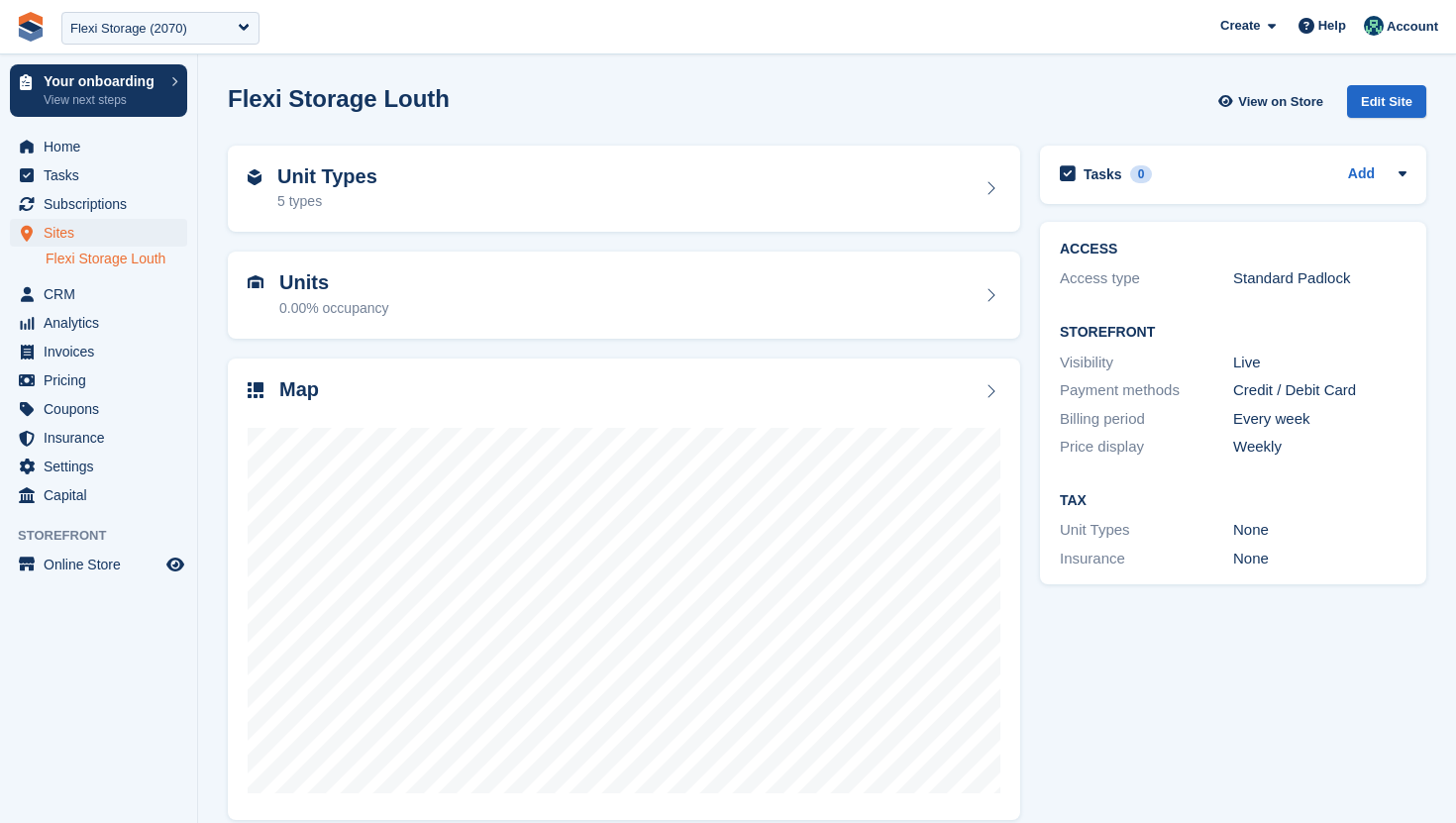 scroll, scrollTop: 0, scrollLeft: 0, axis: both 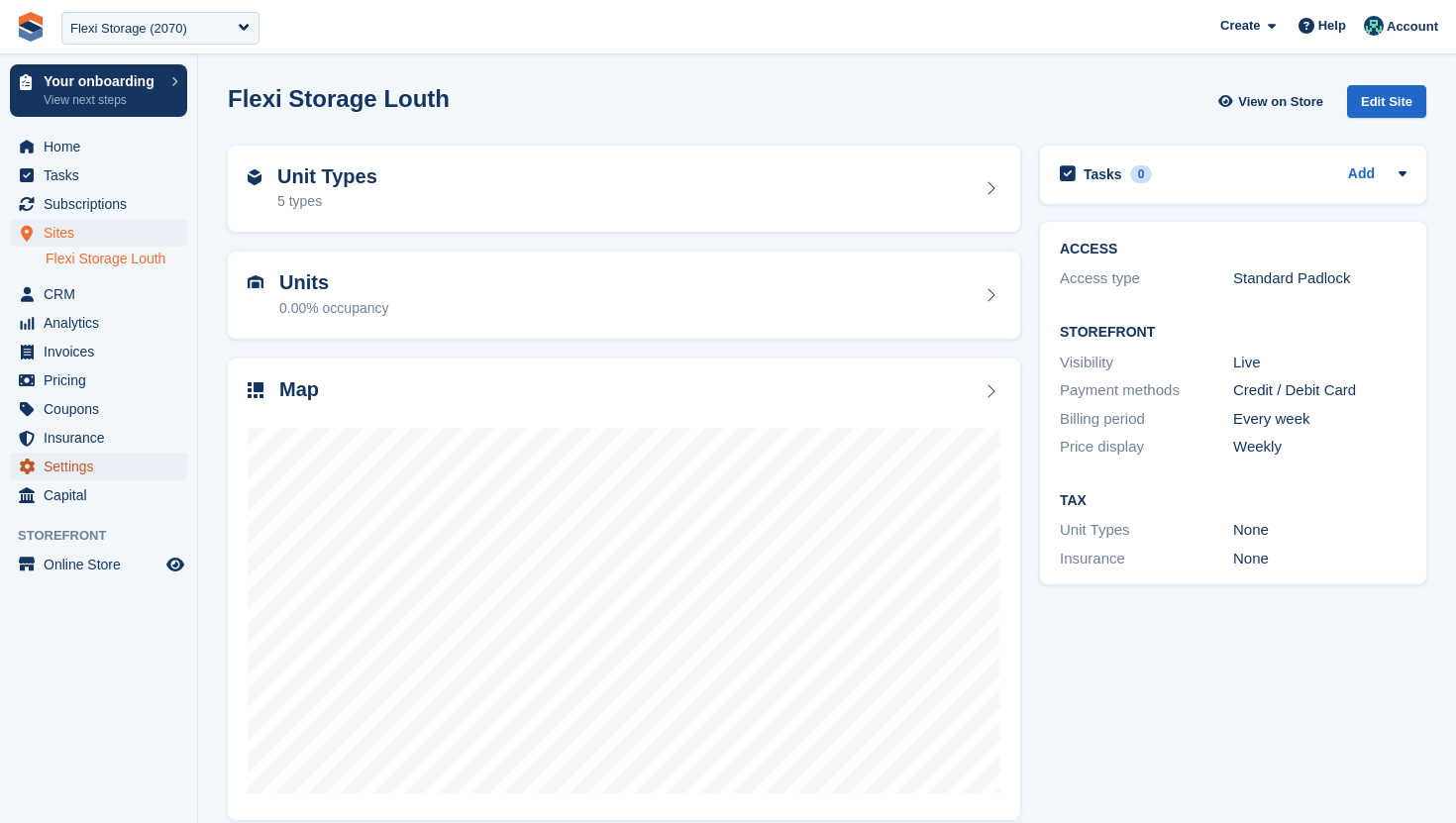 click on "Settings" at bounding box center (103, 466) 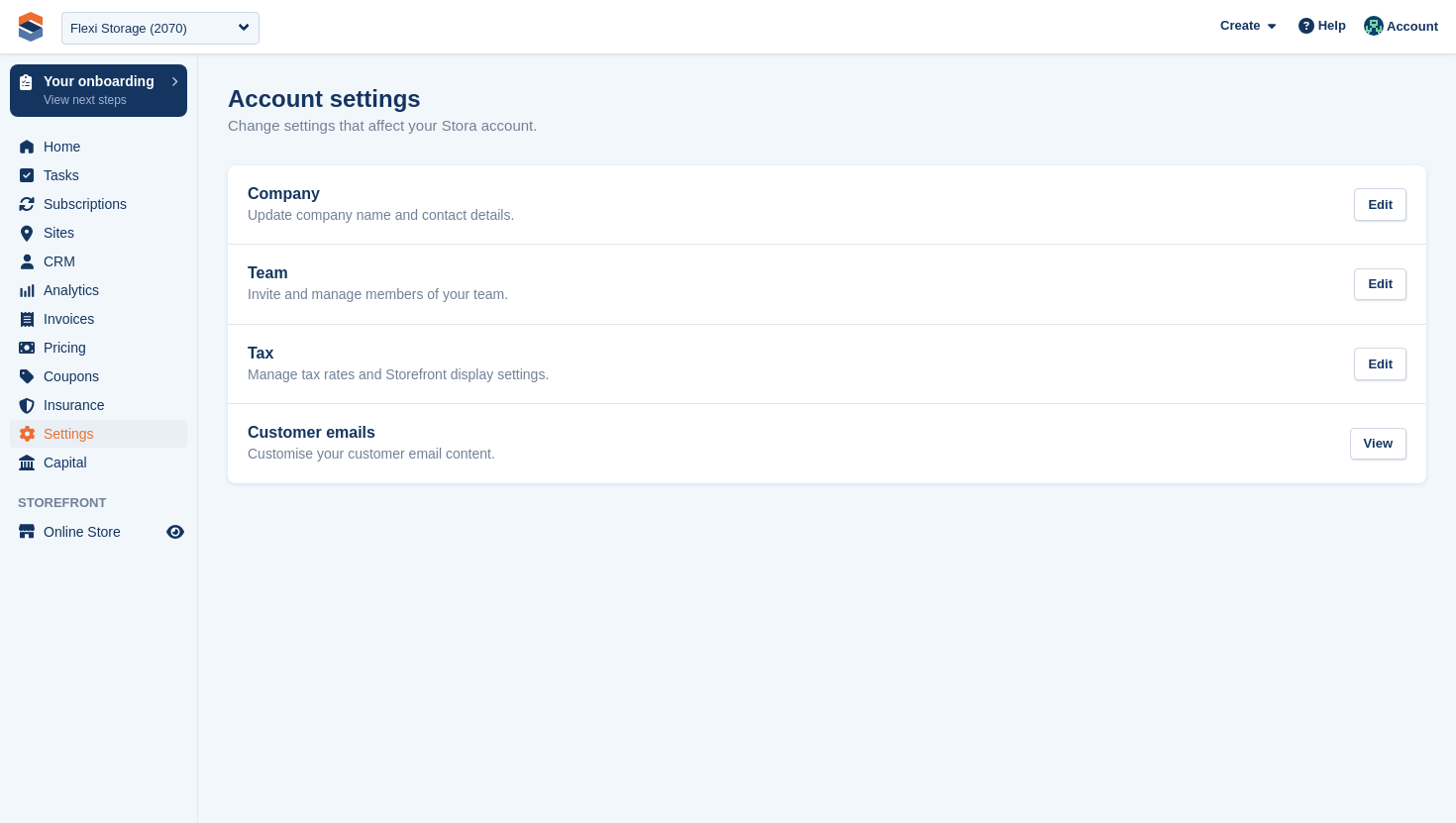 scroll, scrollTop: 0, scrollLeft: 0, axis: both 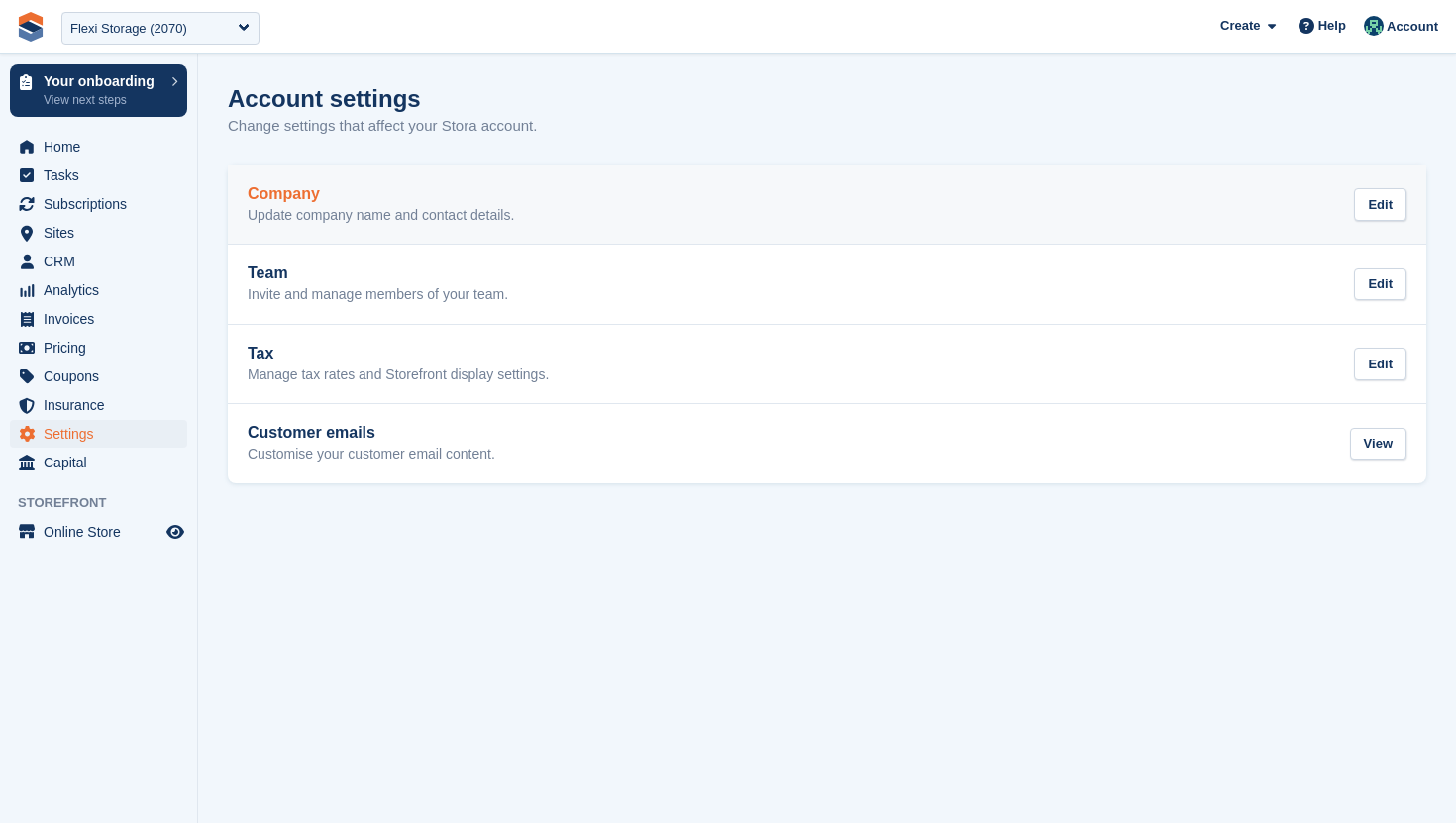 click on "Update company name and contact details." at bounding box center (380, 216) 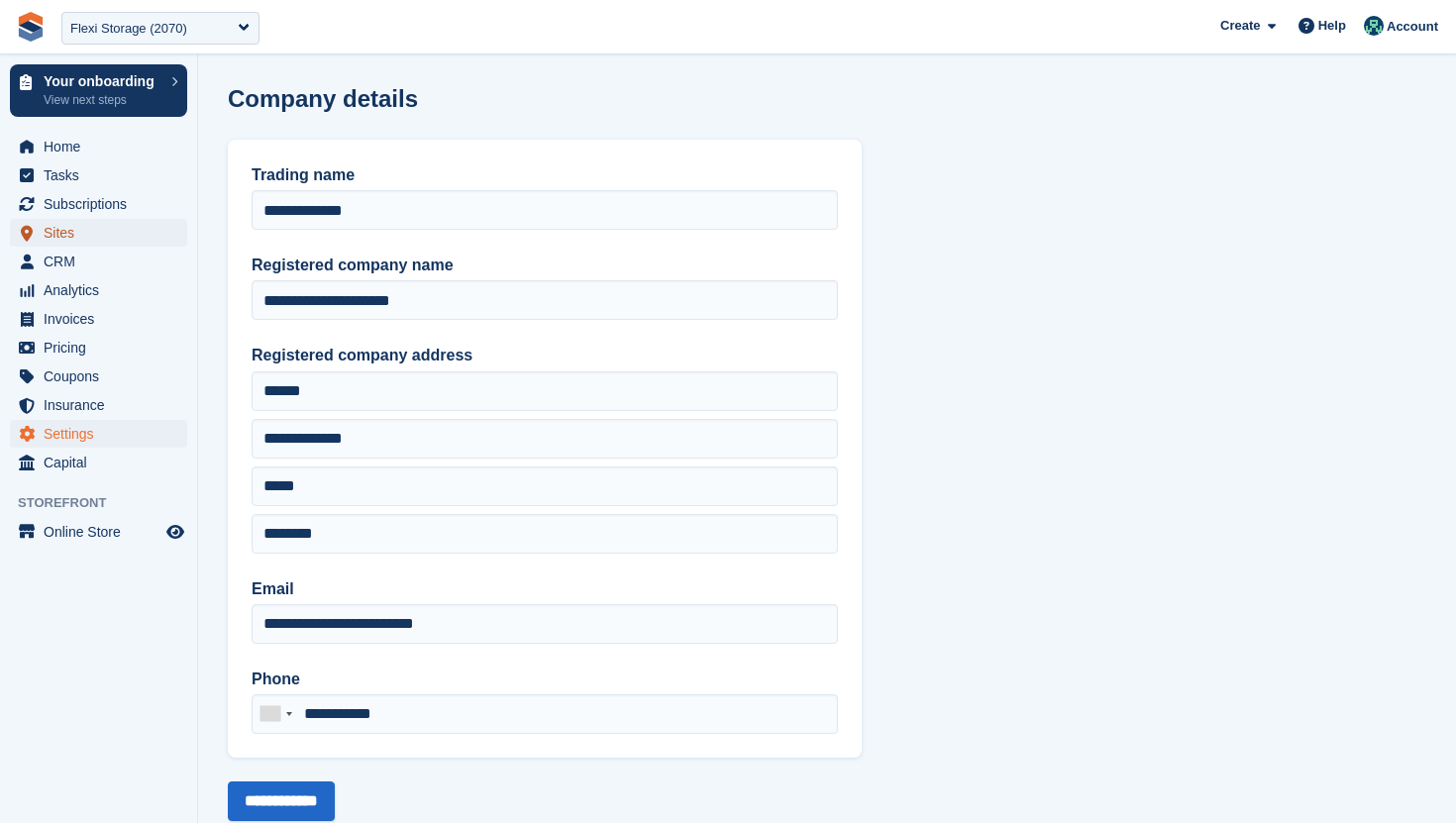 click on "Sites" at bounding box center (103, 233) 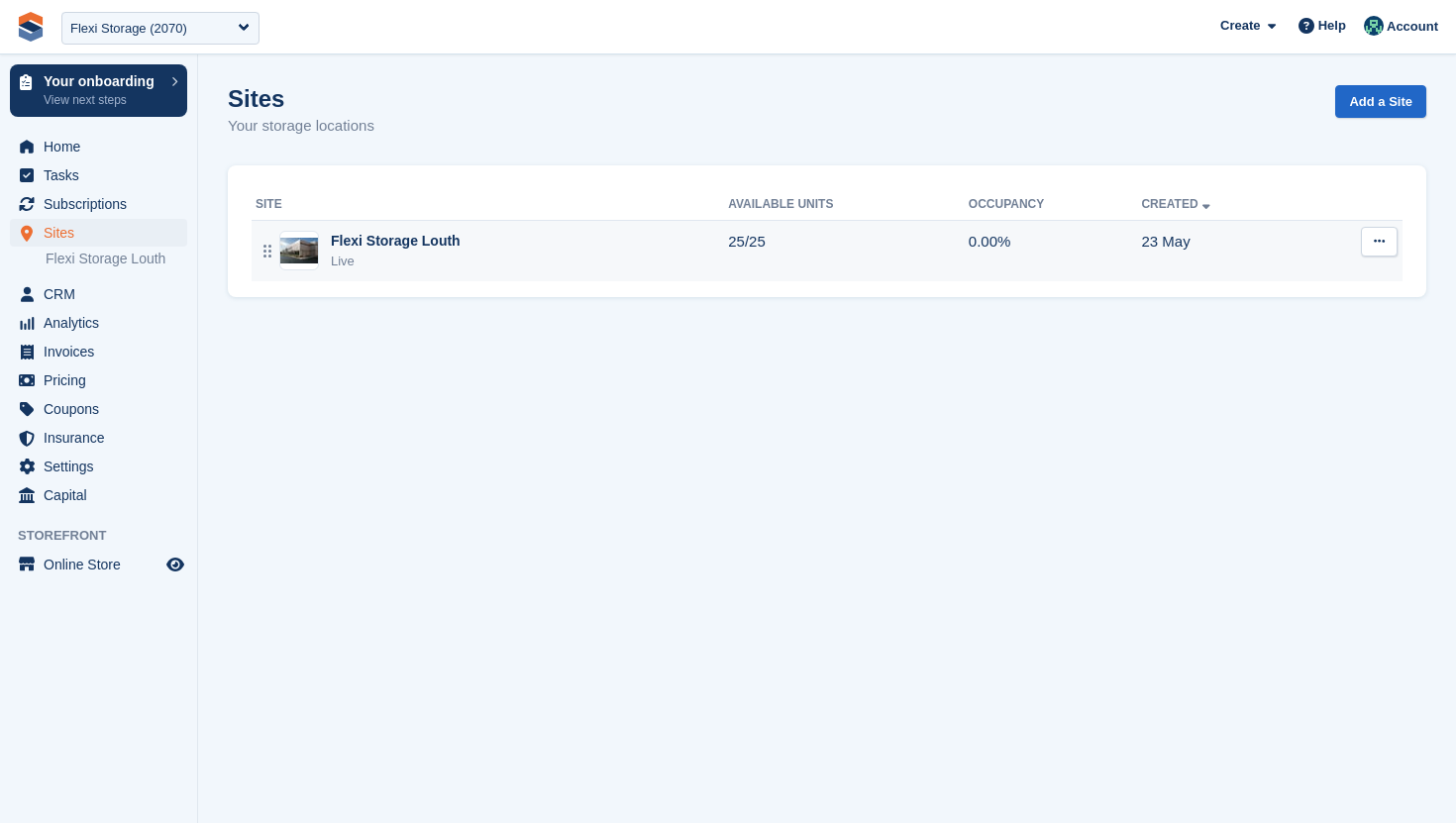 click on "Flexi Storage Louth
Live" at bounding box center (491, 251) 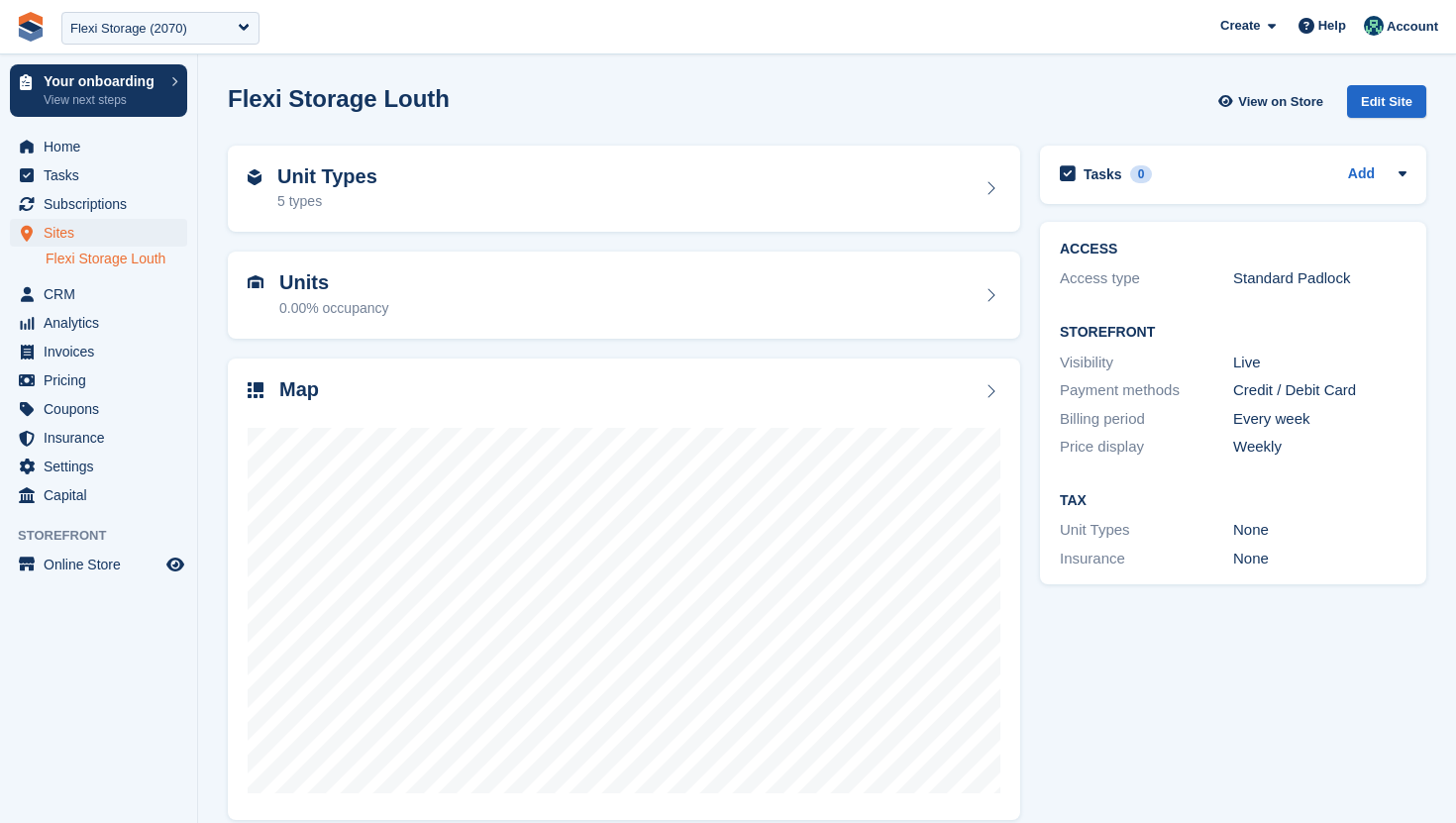 scroll, scrollTop: 0, scrollLeft: 0, axis: both 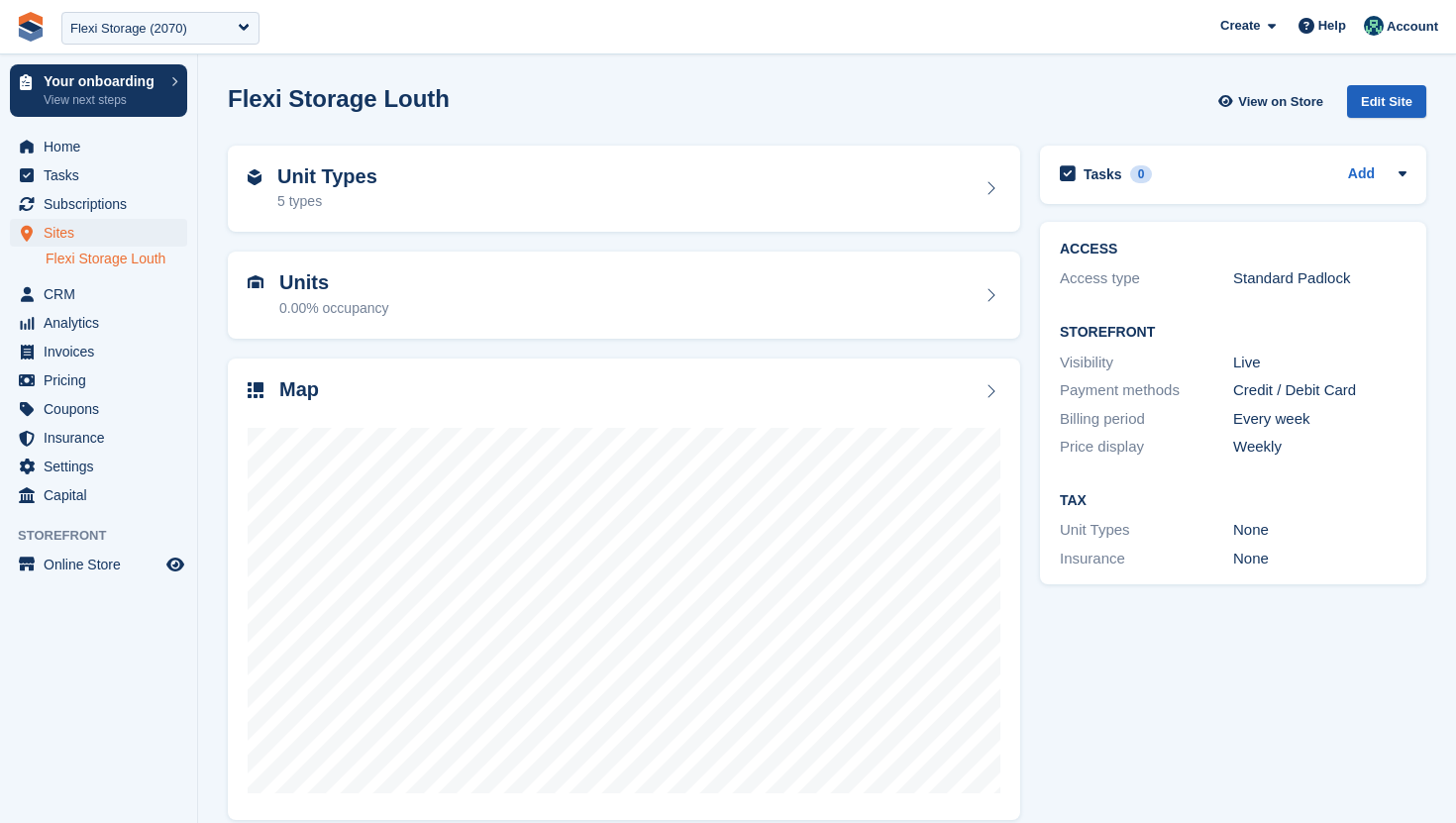 click on "Edit Site" at bounding box center [1387, 101] 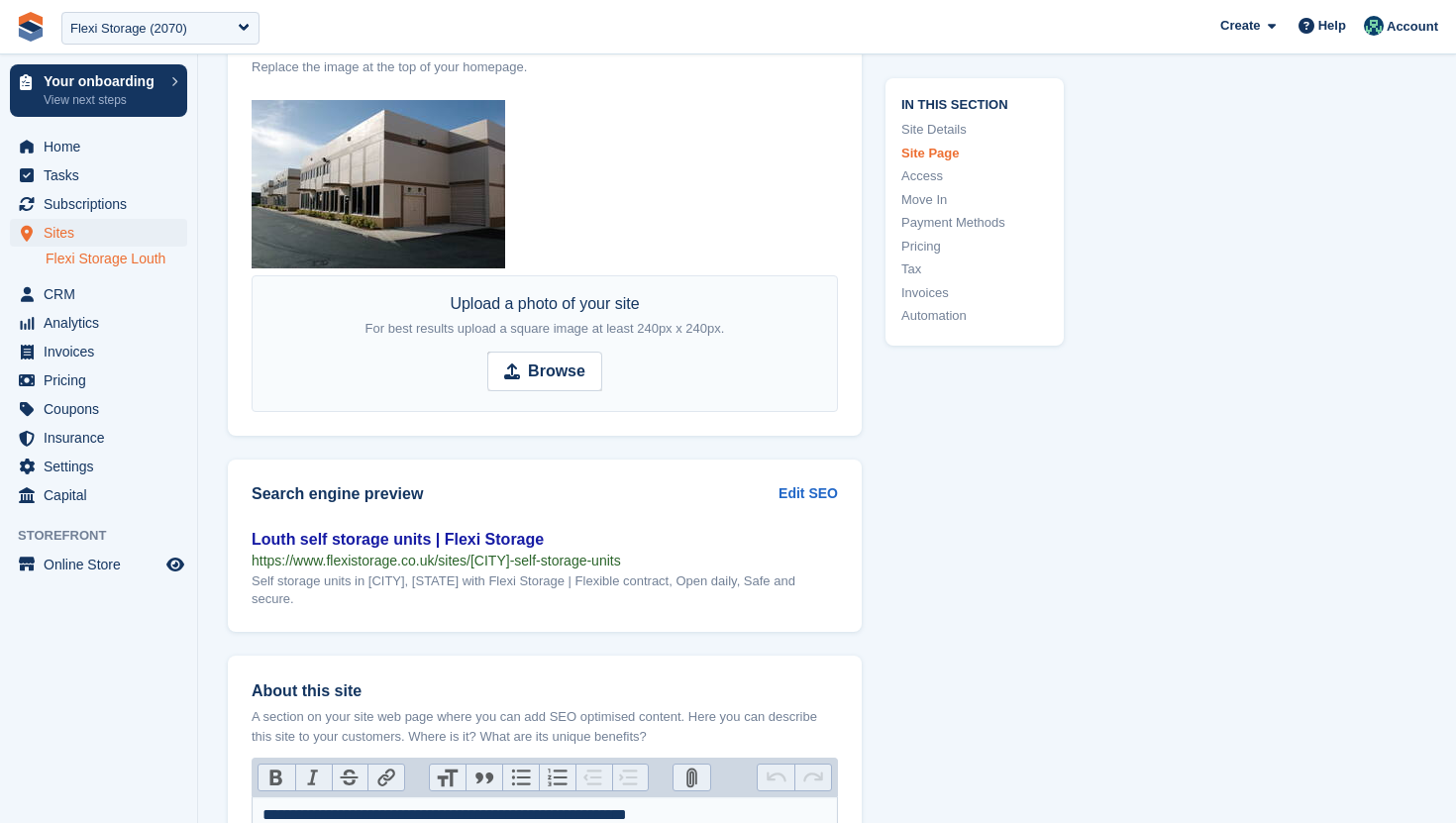 scroll, scrollTop: 2737, scrollLeft: 0, axis: vertical 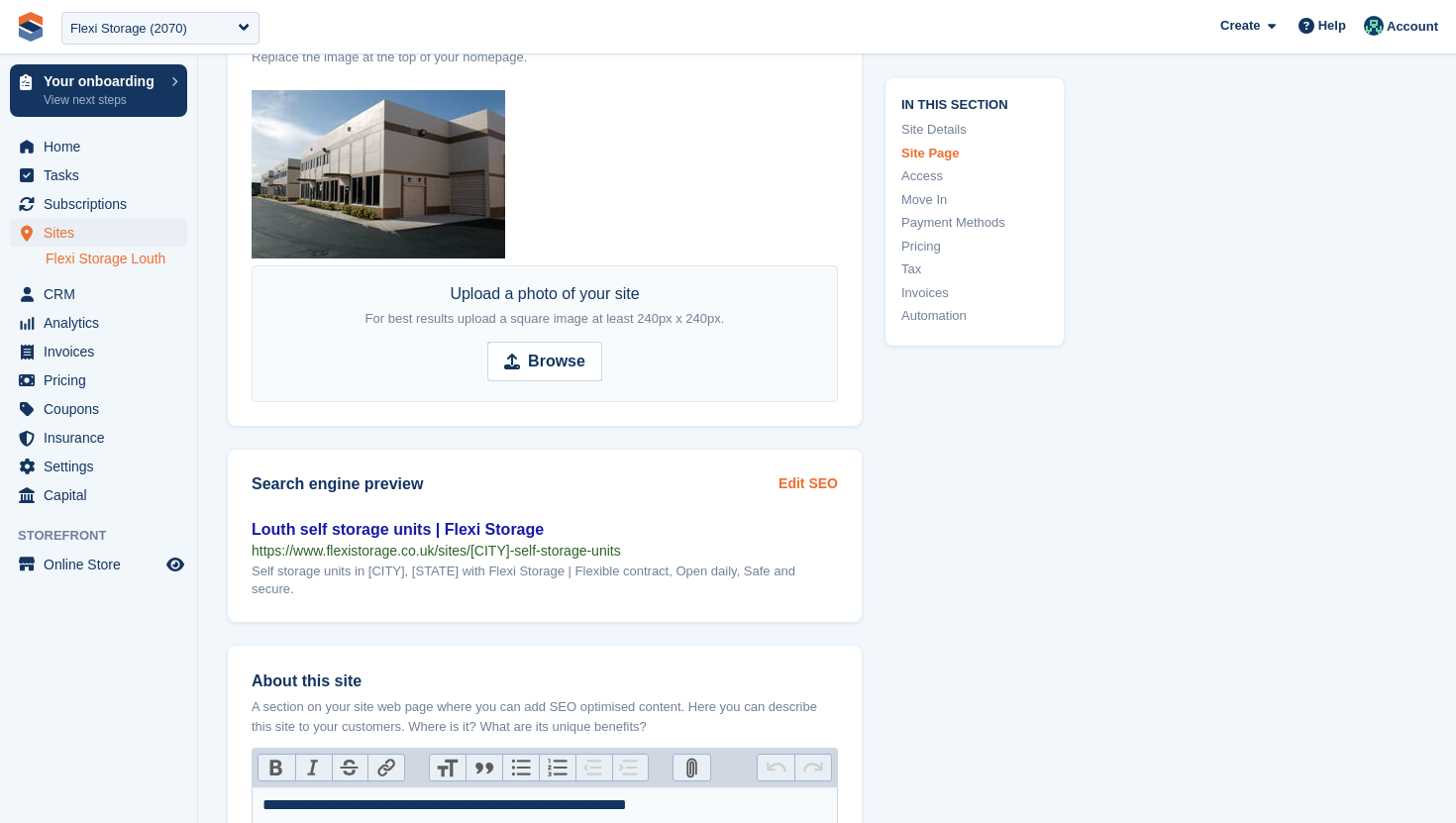 click on "Edit SEO" at bounding box center (808, 483) 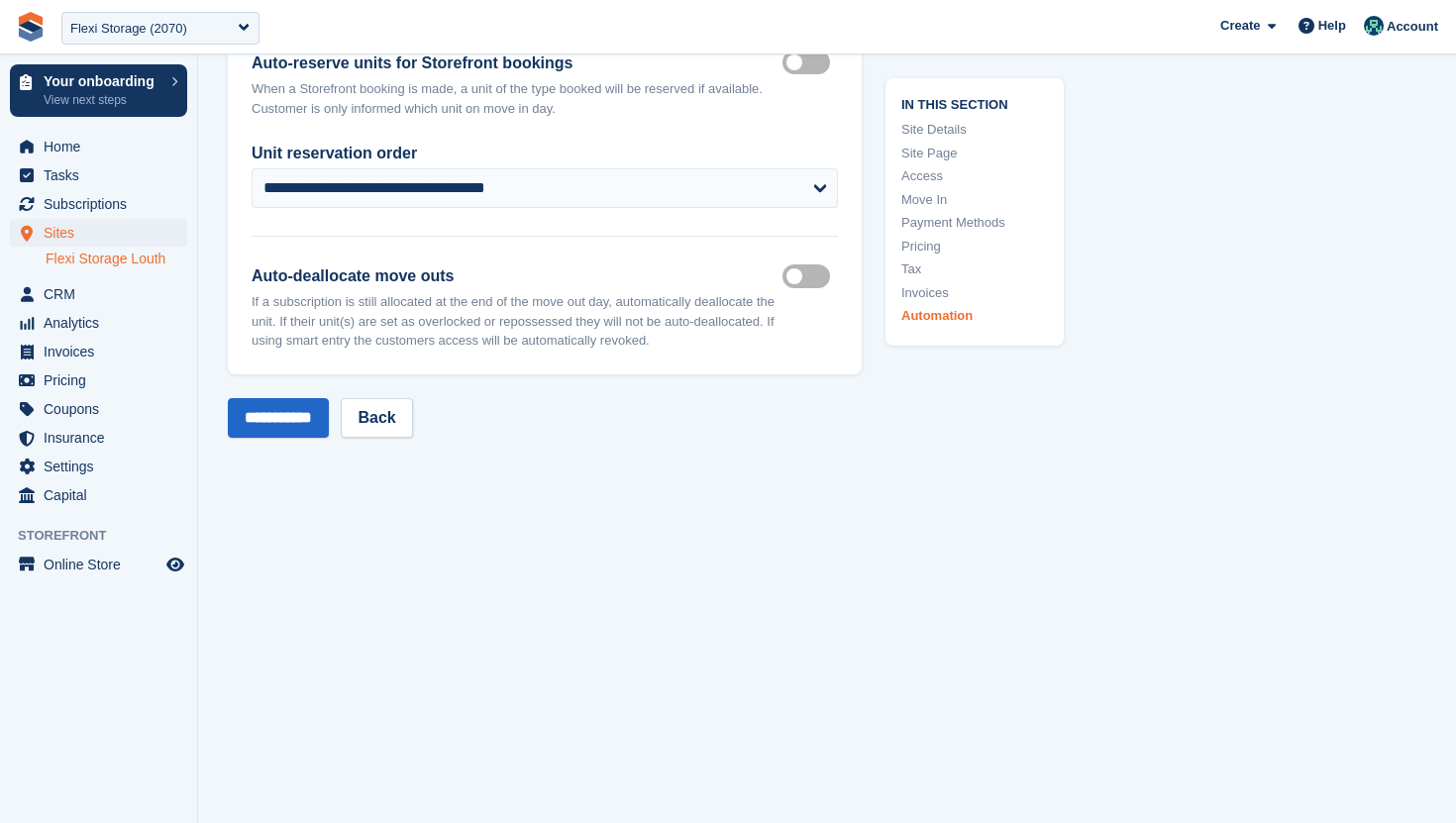 scroll, scrollTop: 8973, scrollLeft: 0, axis: vertical 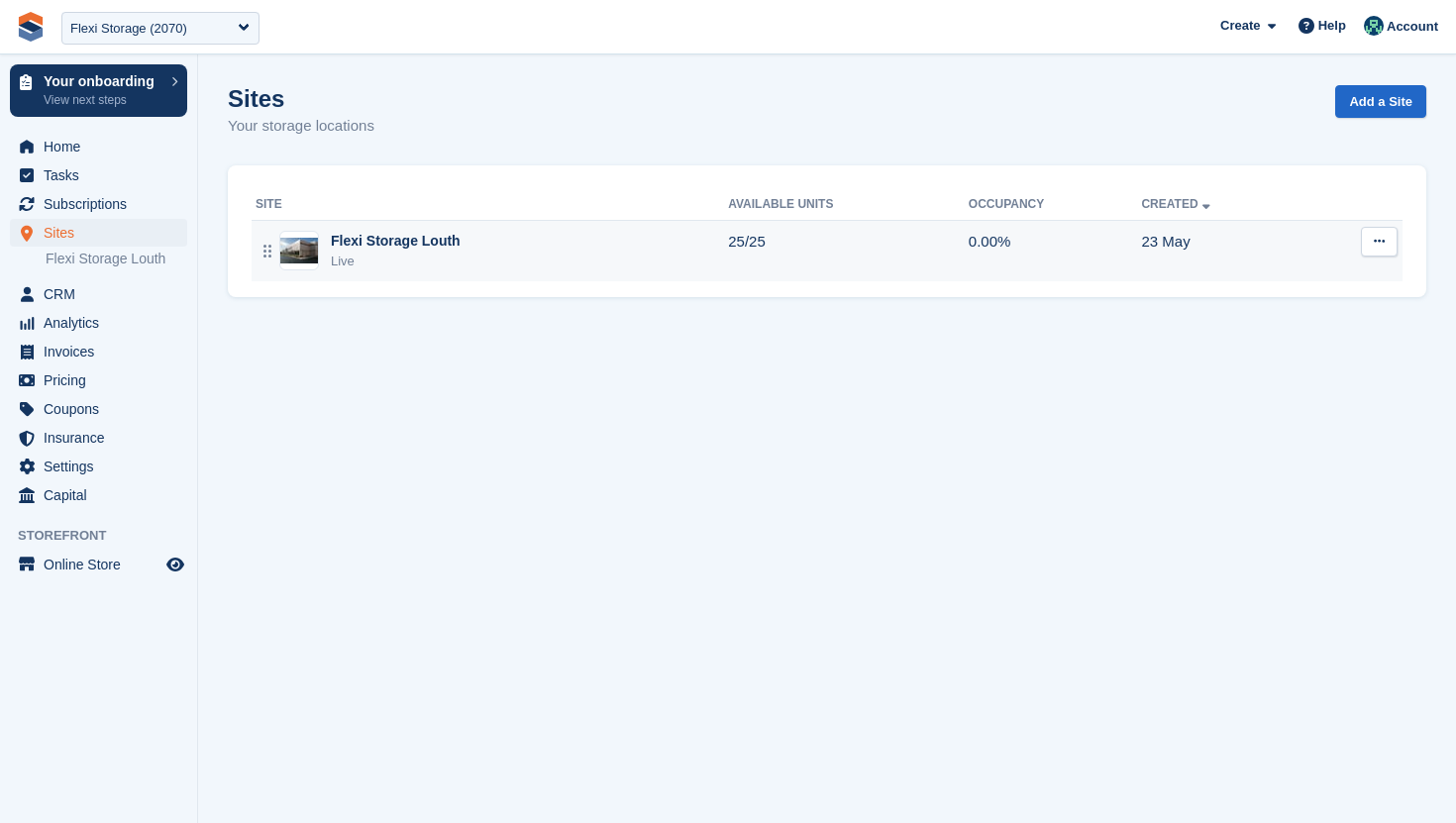 click on "Flexi Storage Louth
Live" at bounding box center (491, 251) 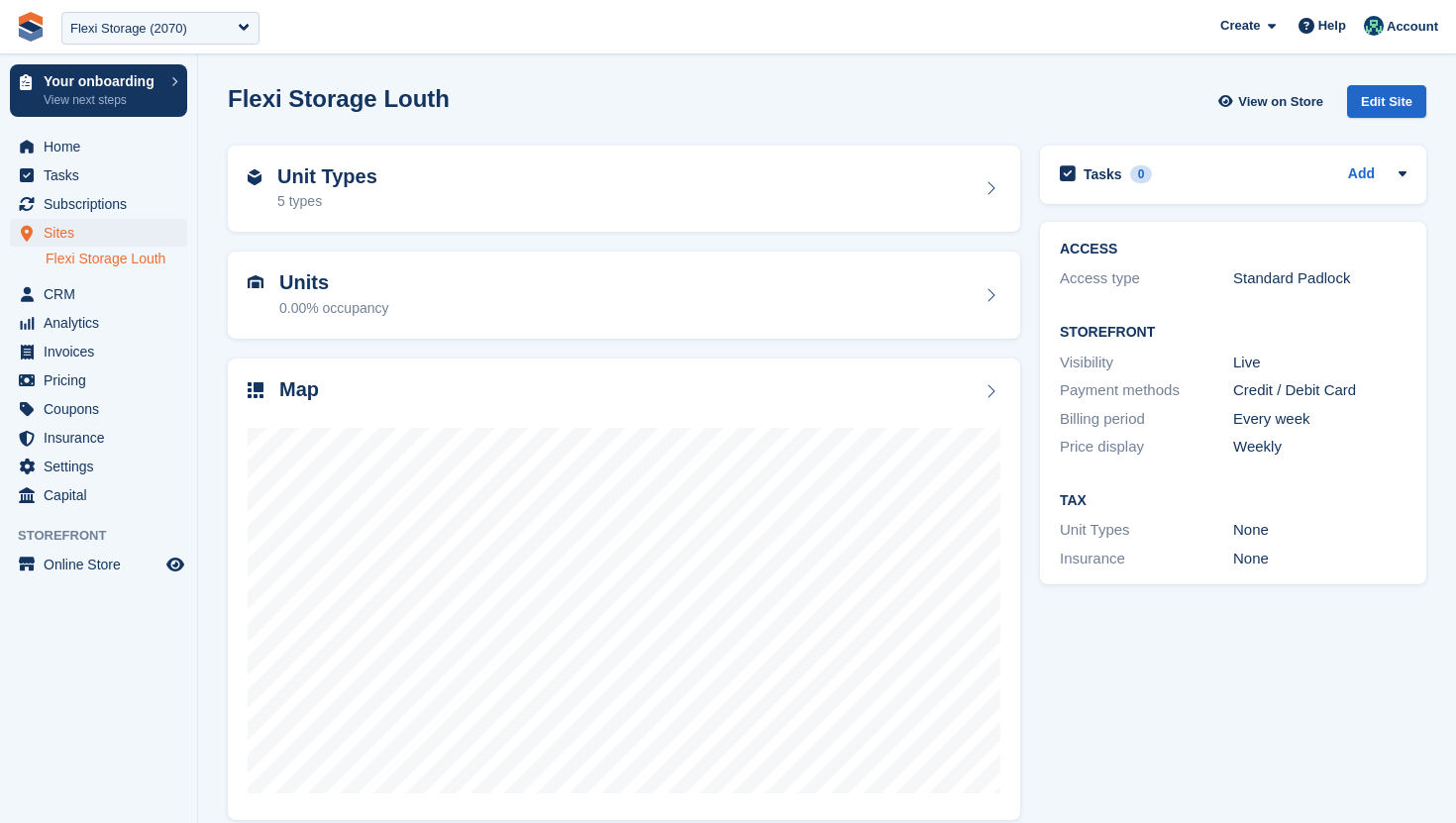 scroll, scrollTop: 0, scrollLeft: 0, axis: both 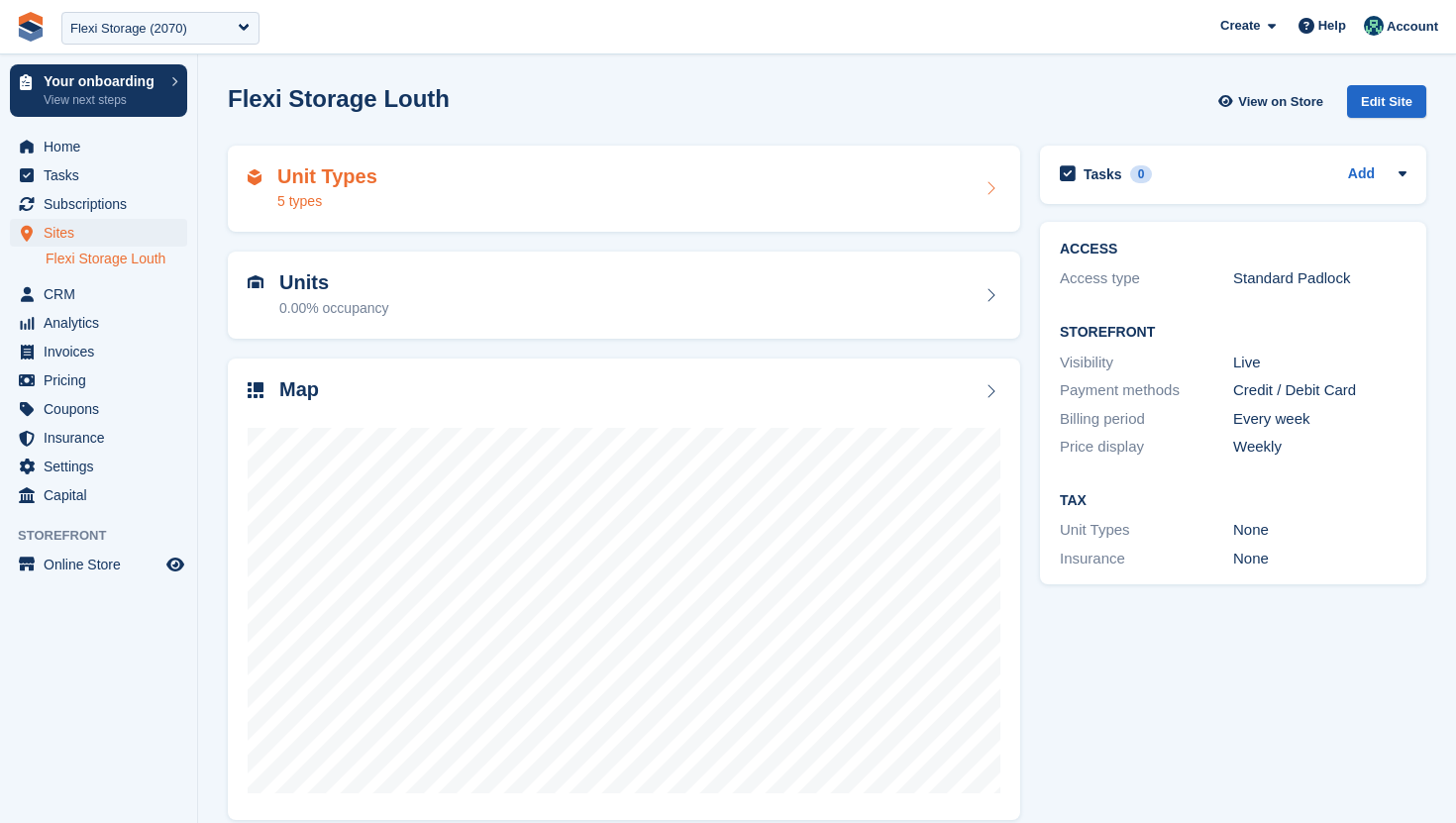 click on "Unit Types
5 types" at bounding box center (624, 189) 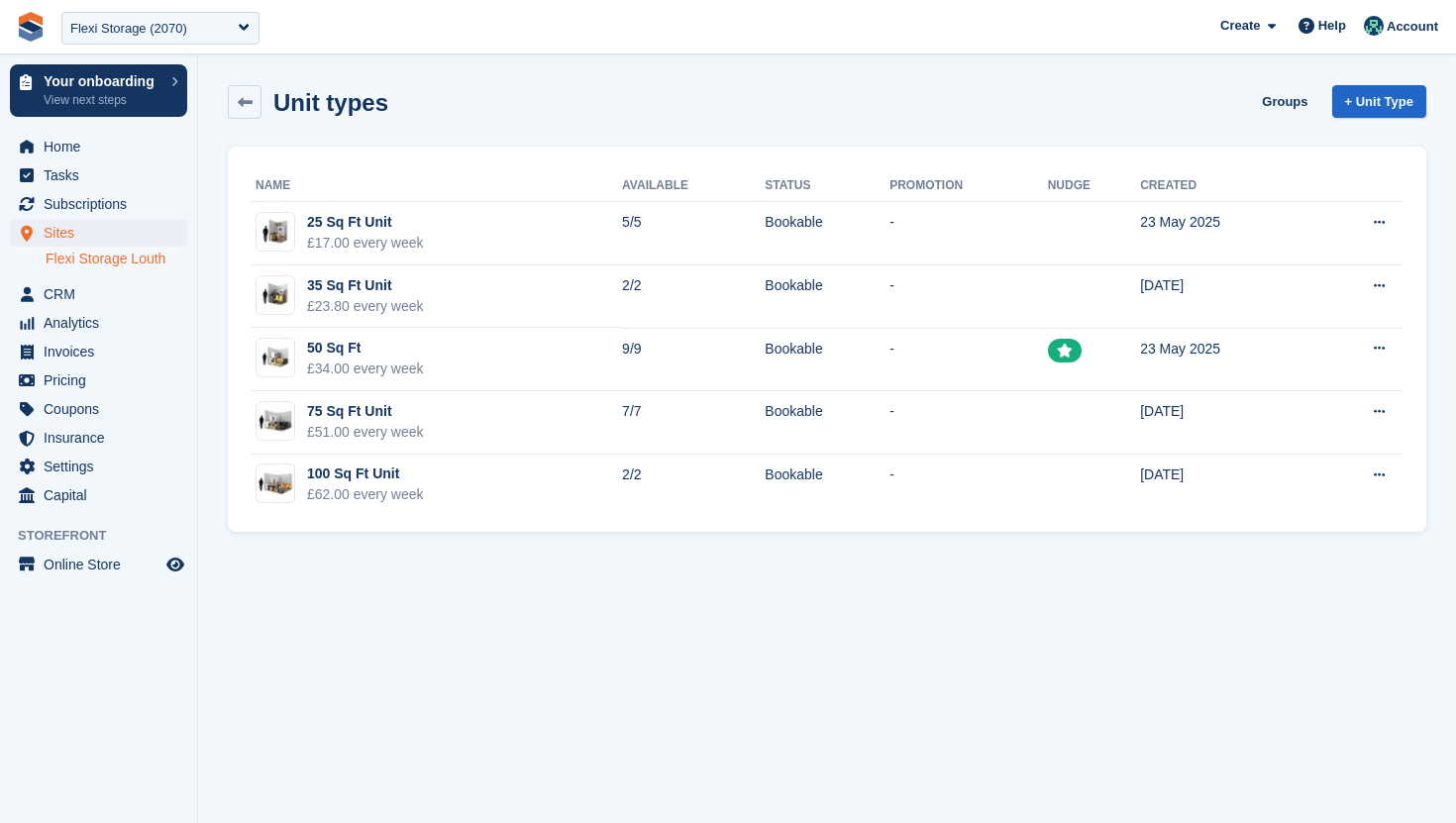 scroll, scrollTop: 0, scrollLeft: 0, axis: both 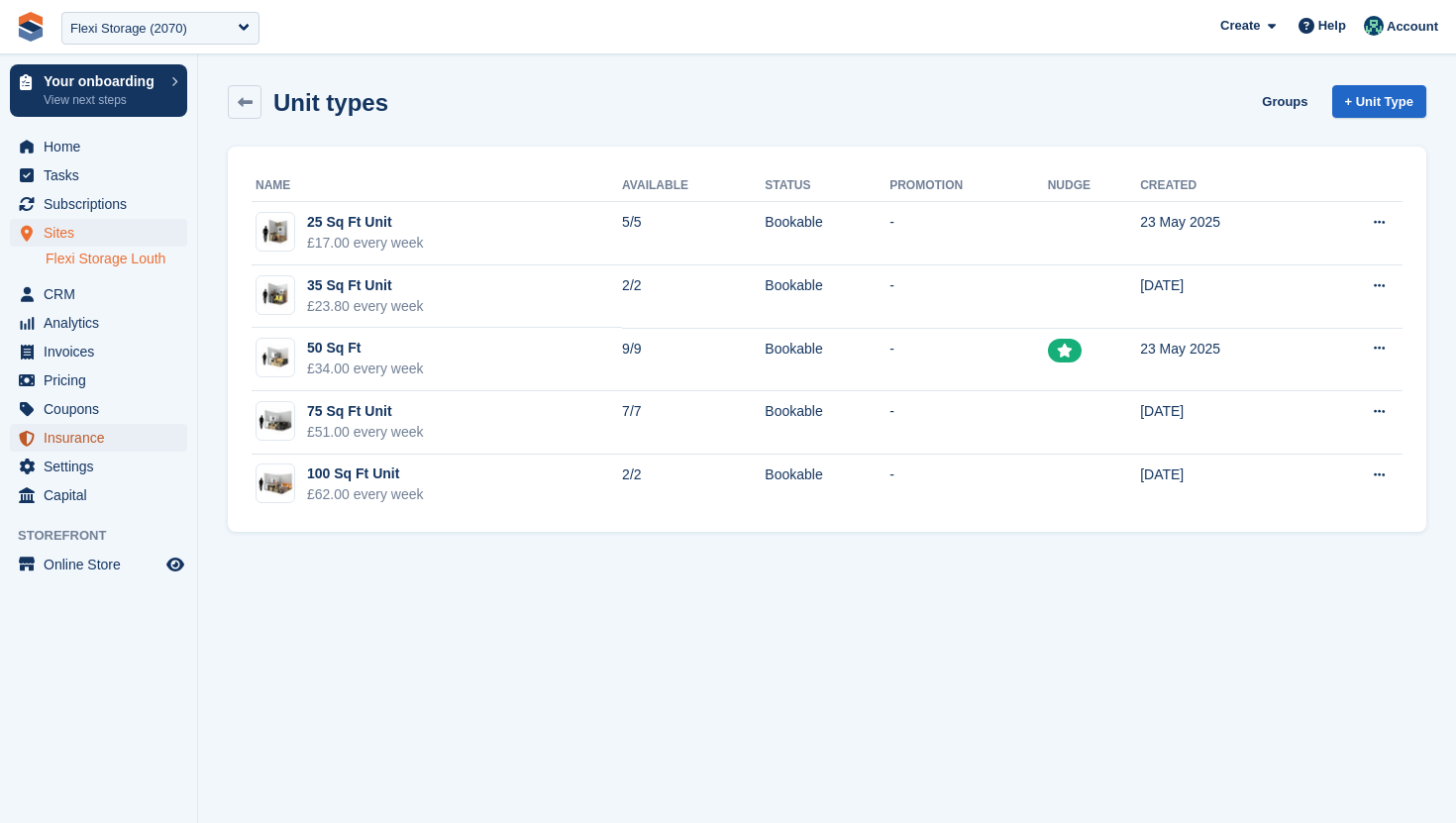 click on "Insurance" at bounding box center [103, 438] 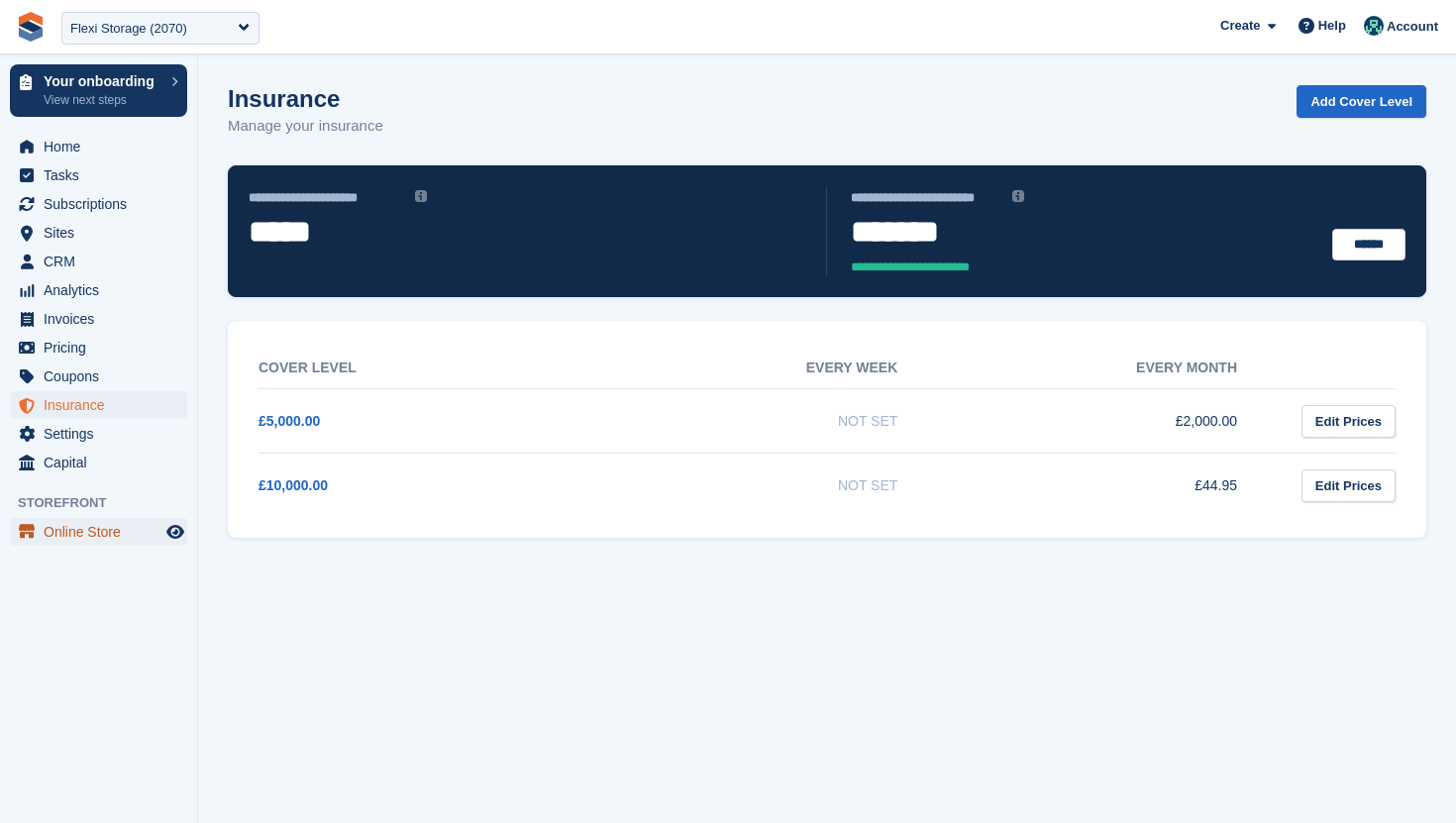 click on "Online Store" at bounding box center [103, 532] 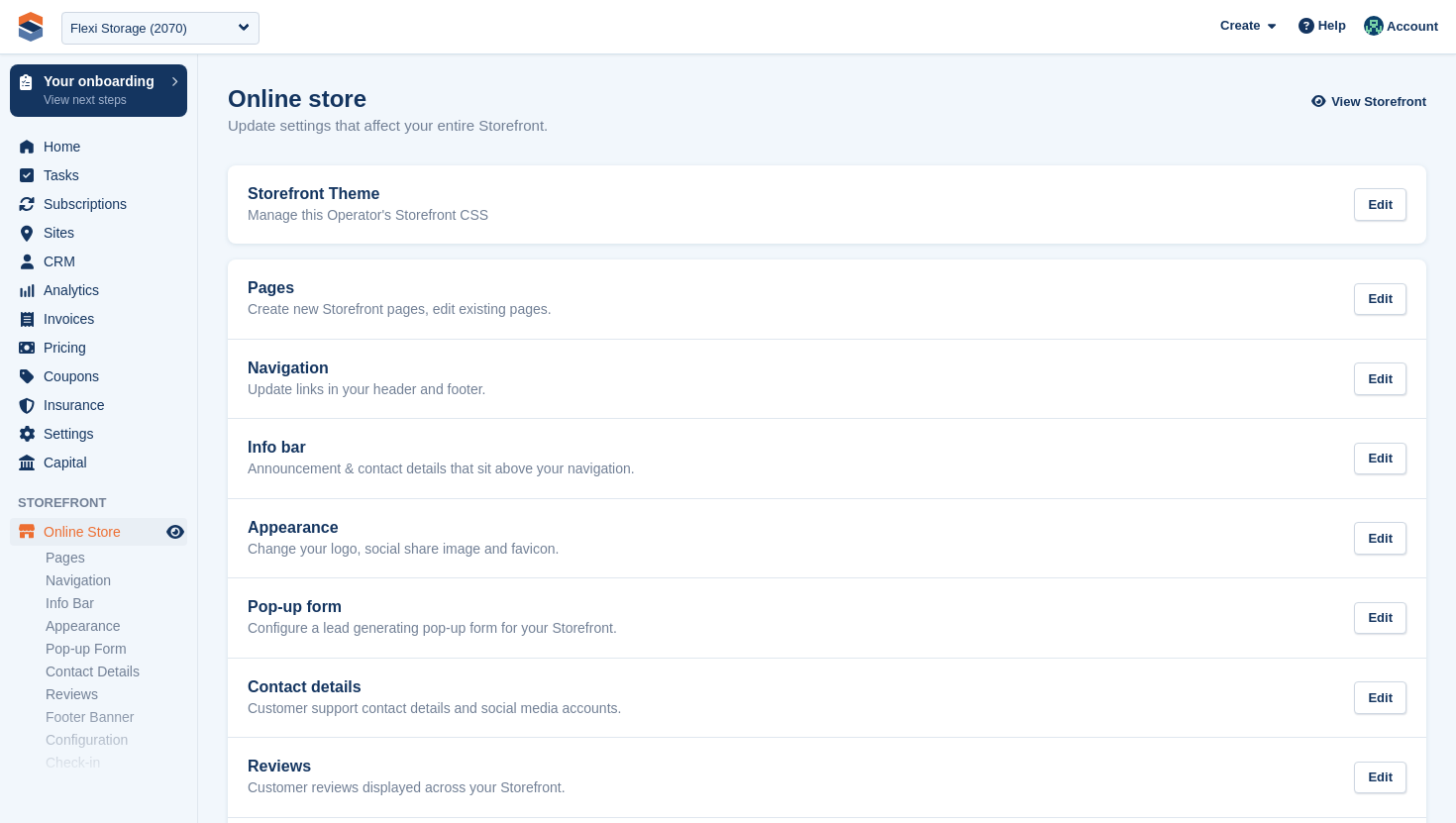 scroll, scrollTop: 137, scrollLeft: 0, axis: vertical 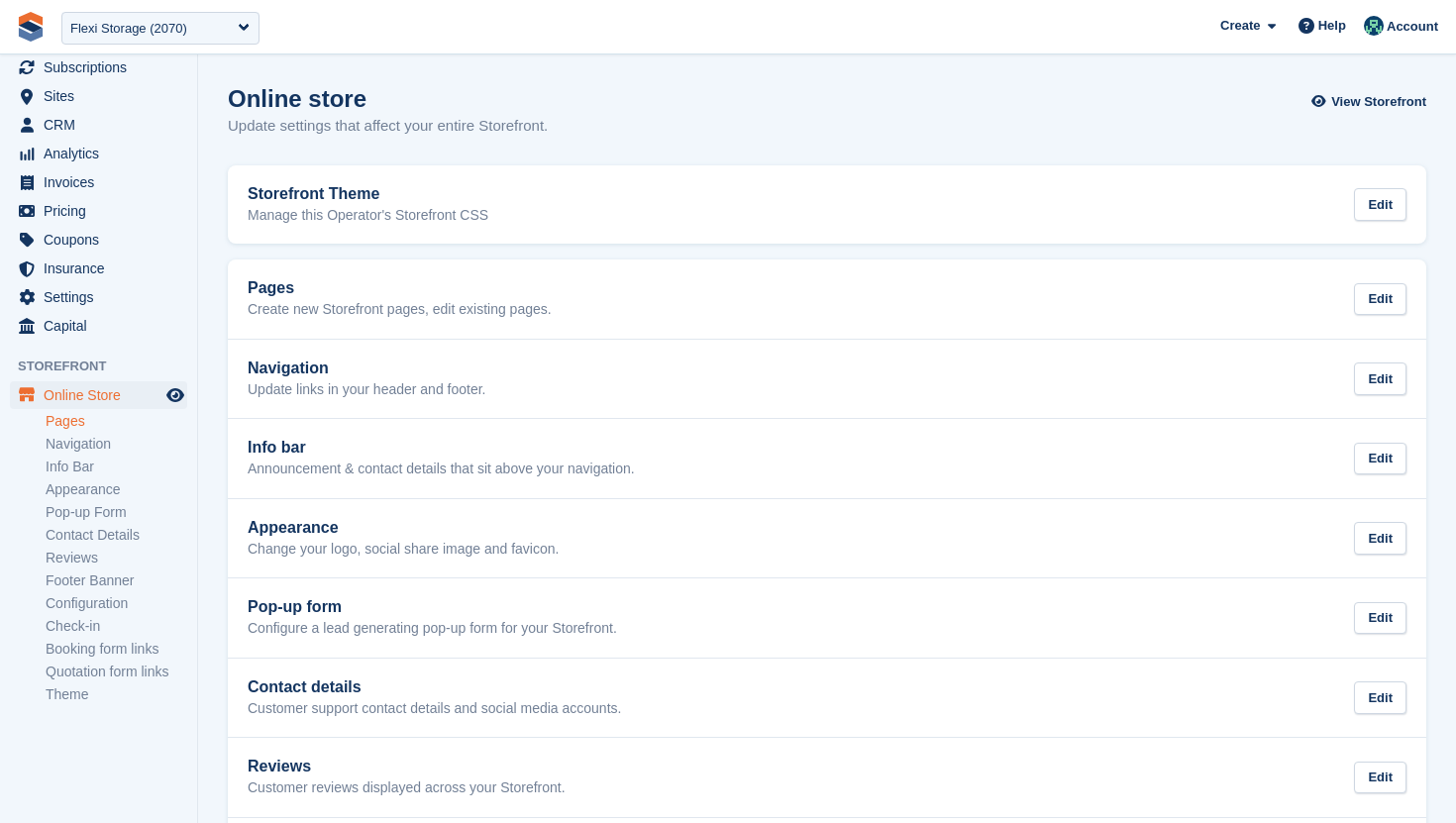 click on "Pages" at bounding box center (116, 421) 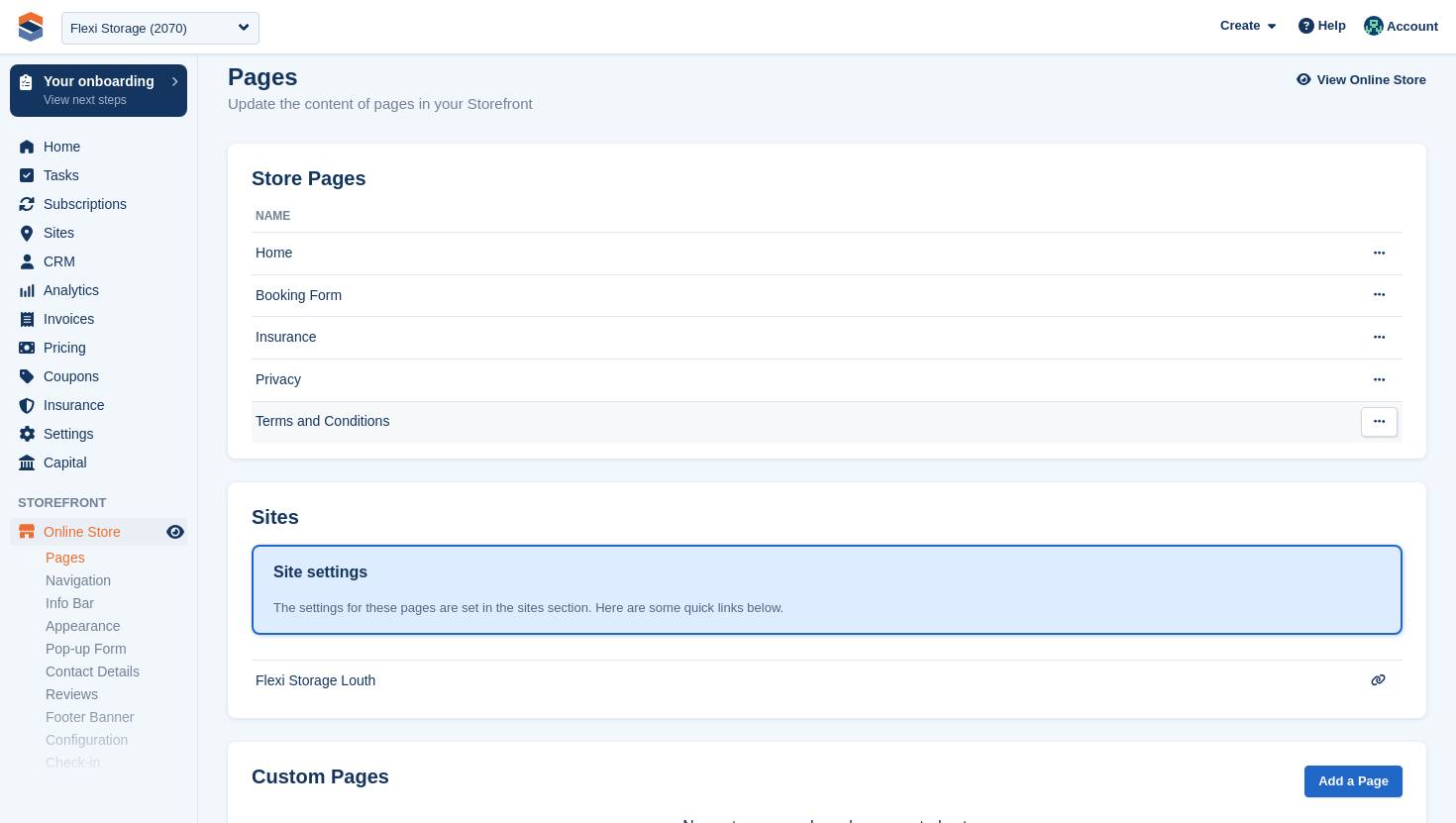 scroll, scrollTop: 0, scrollLeft: 0, axis: both 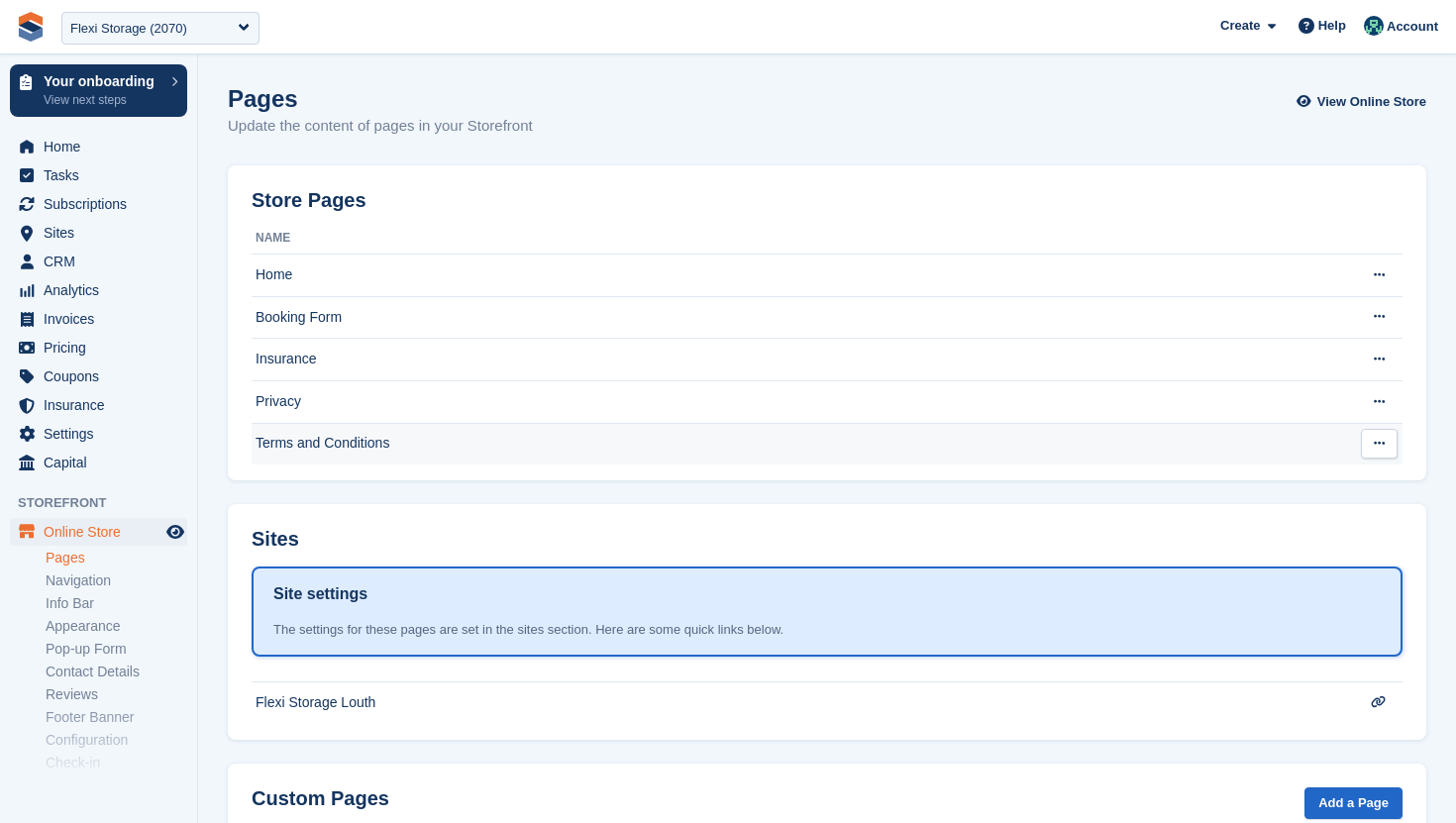 click on "Terms and Conditions" at bounding box center [798, 444] 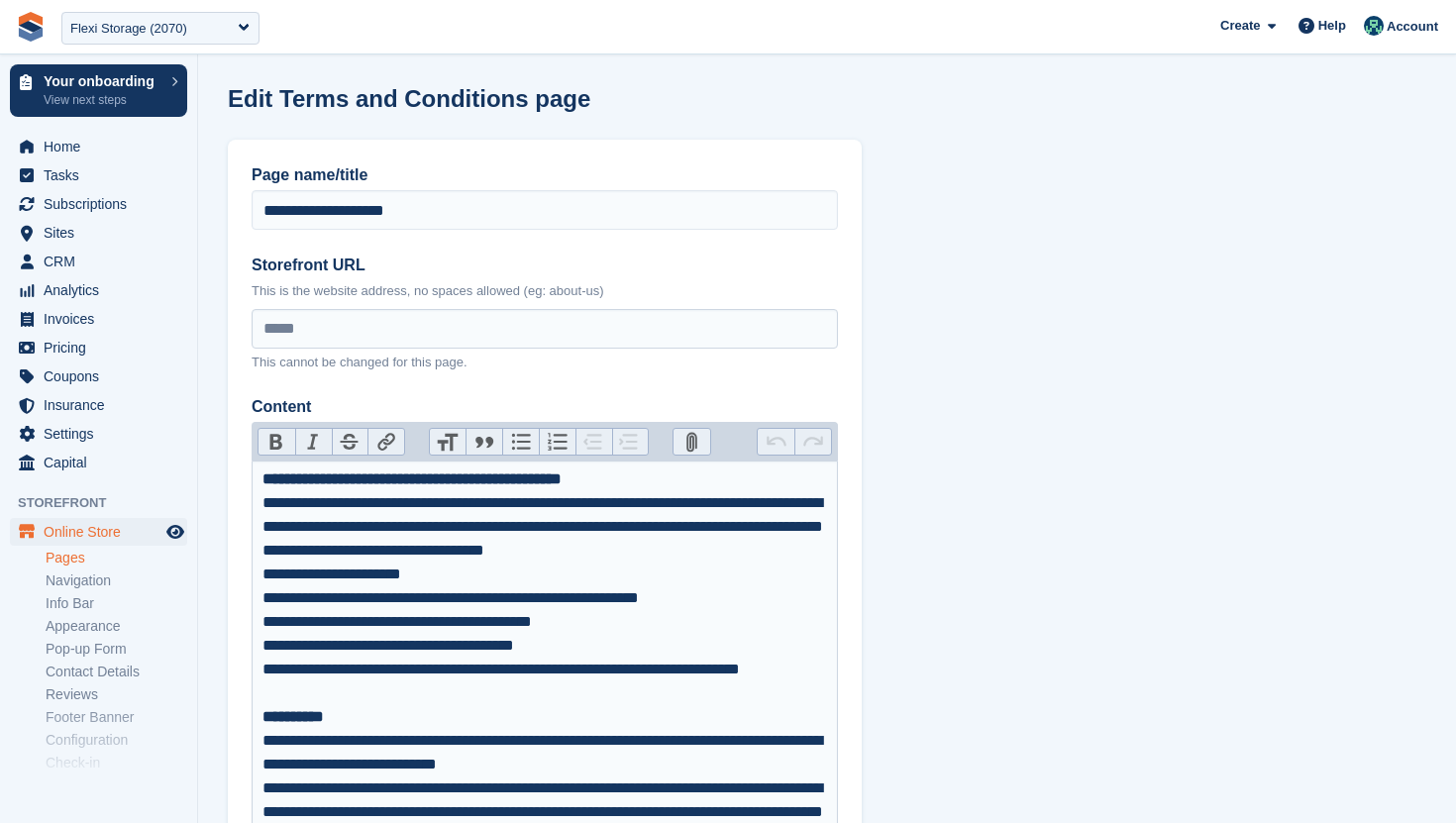 scroll, scrollTop: 0, scrollLeft: 0, axis: both 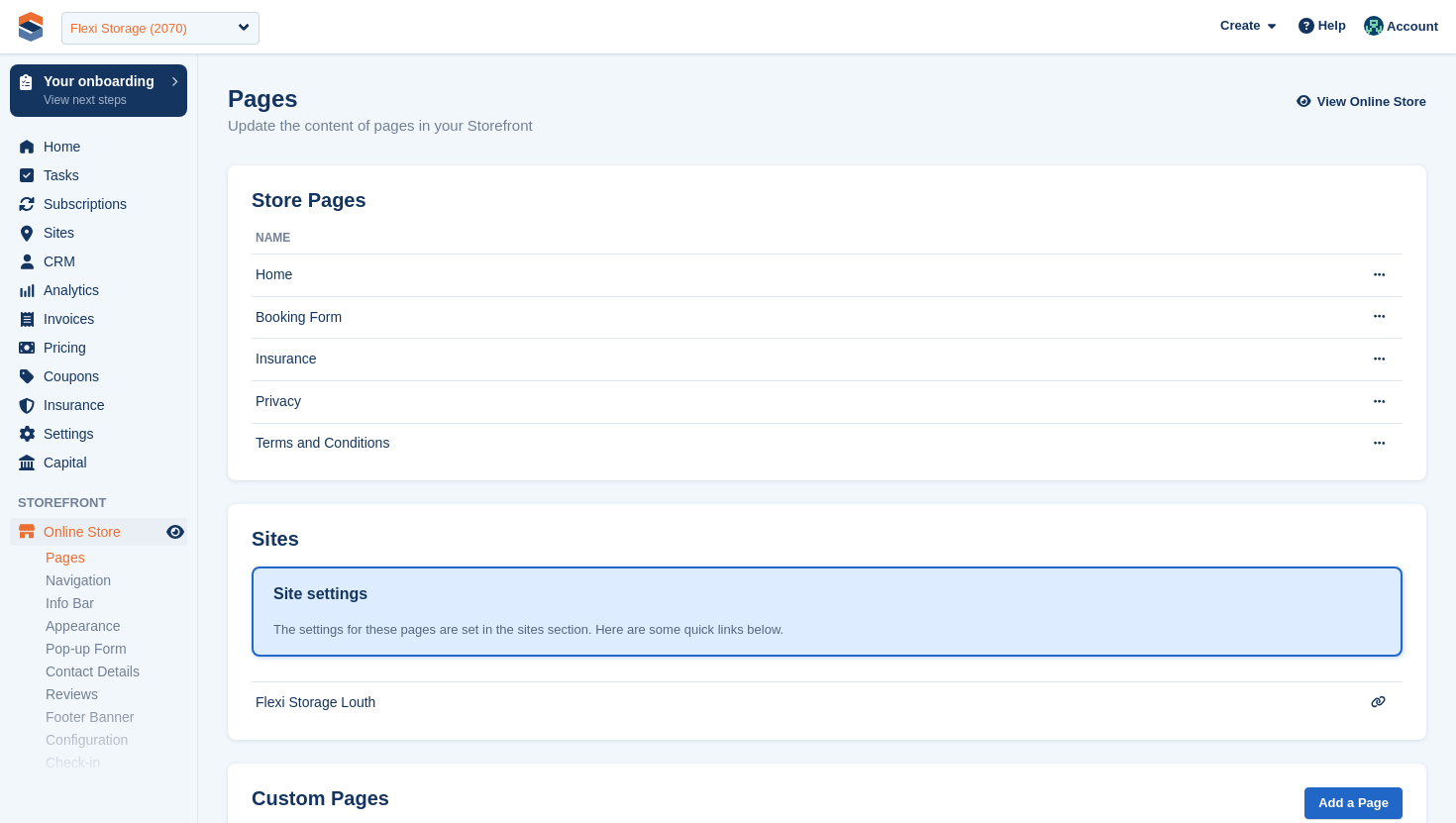 click on "Flexi Storage (2070)" at bounding box center [129, 29] 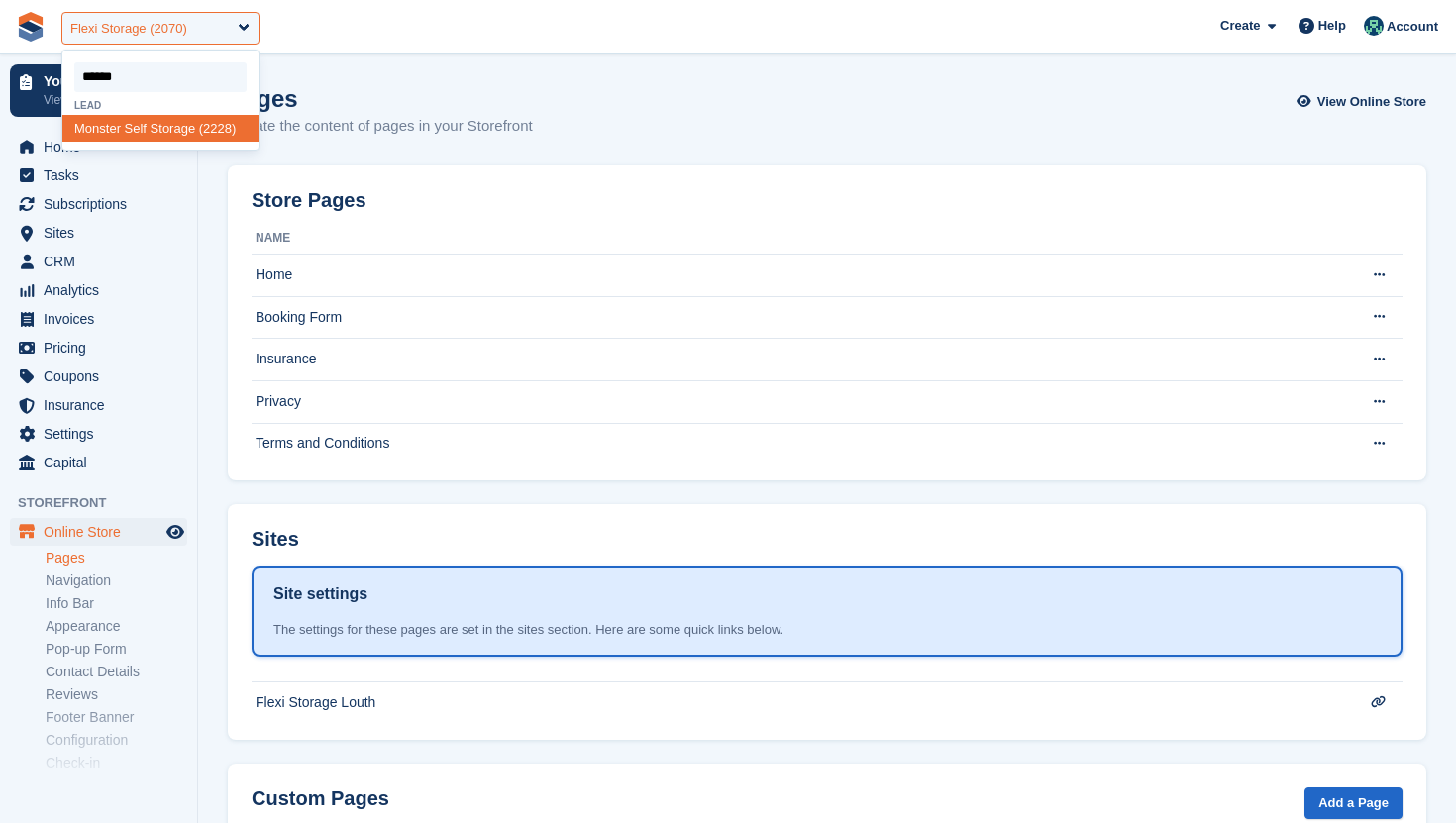 type on "*******" 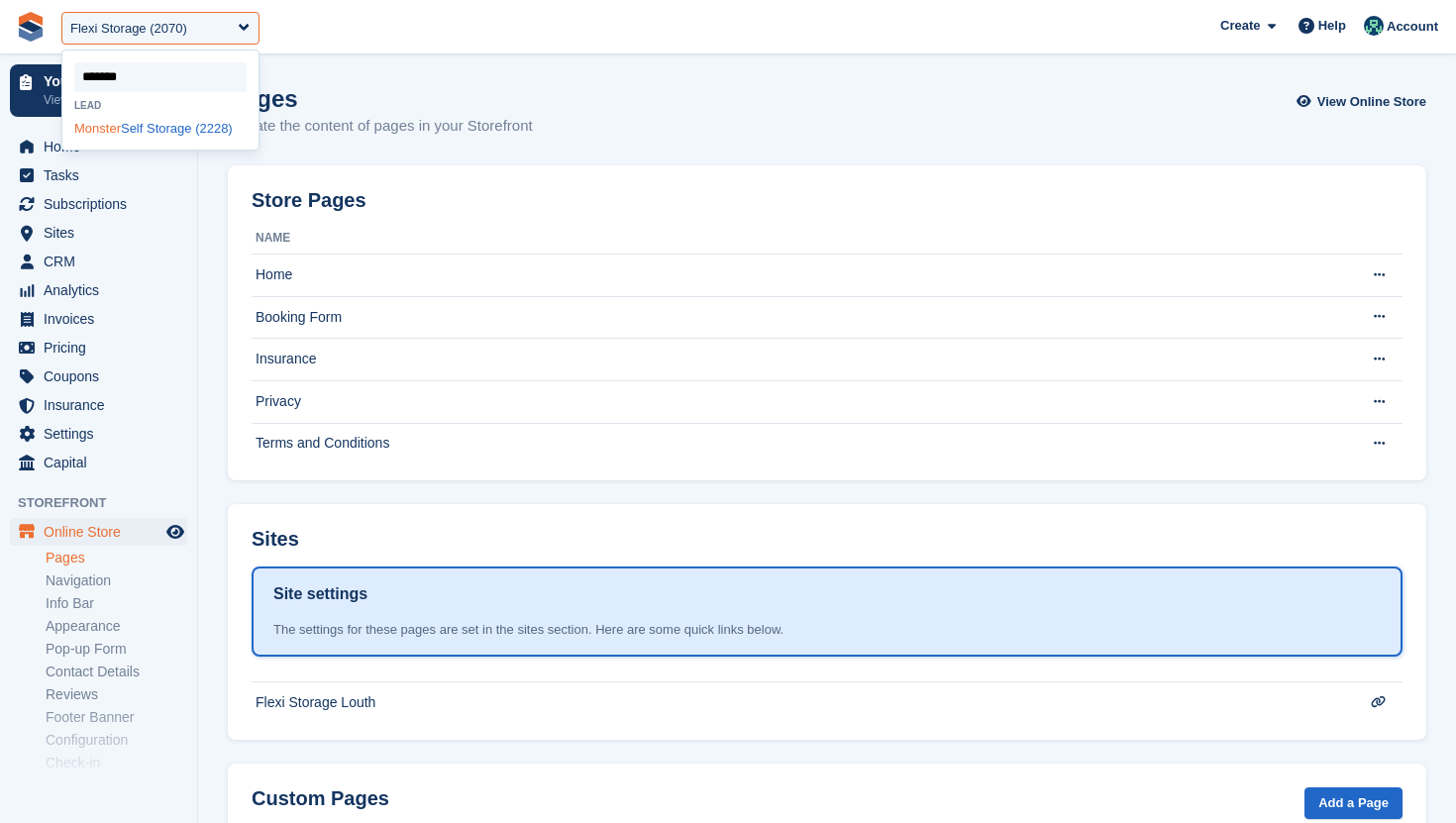 click on "Monster  Self Storage (2228)" at bounding box center (160, 128) 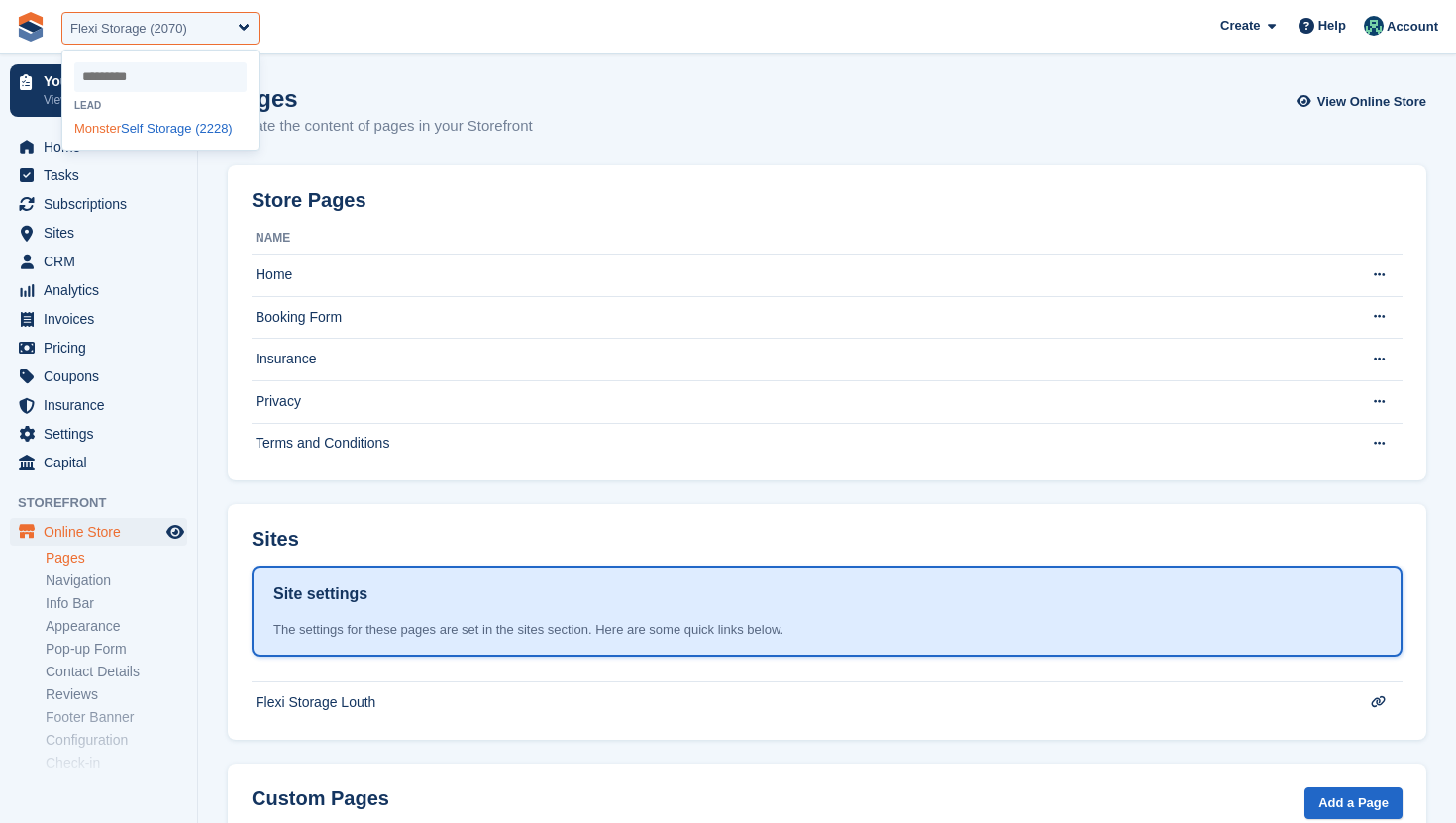 select on "****" 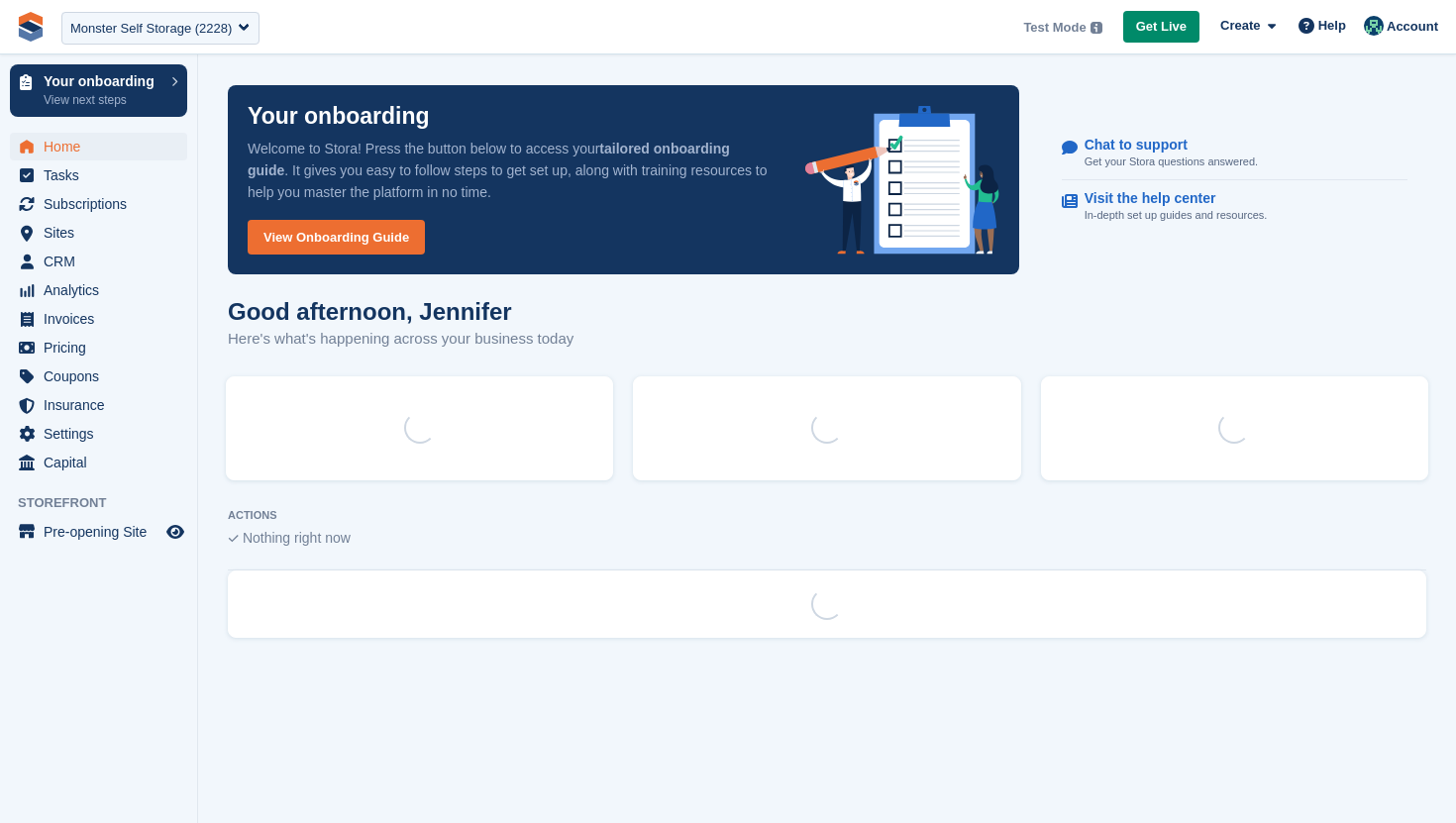 scroll, scrollTop: 0, scrollLeft: 0, axis: both 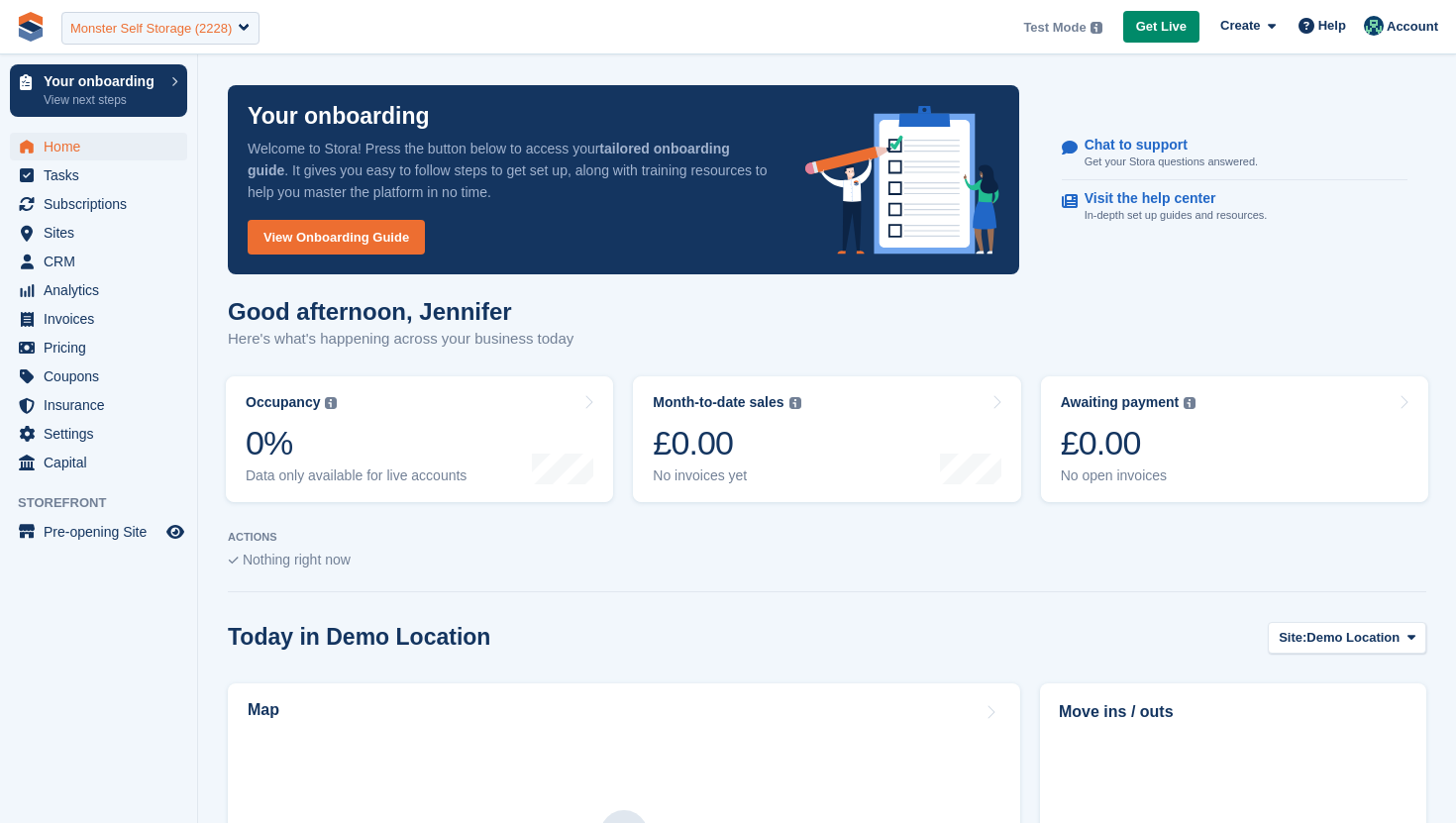 click on "Monster Self Storage (2228)" at bounding box center (151, 29) 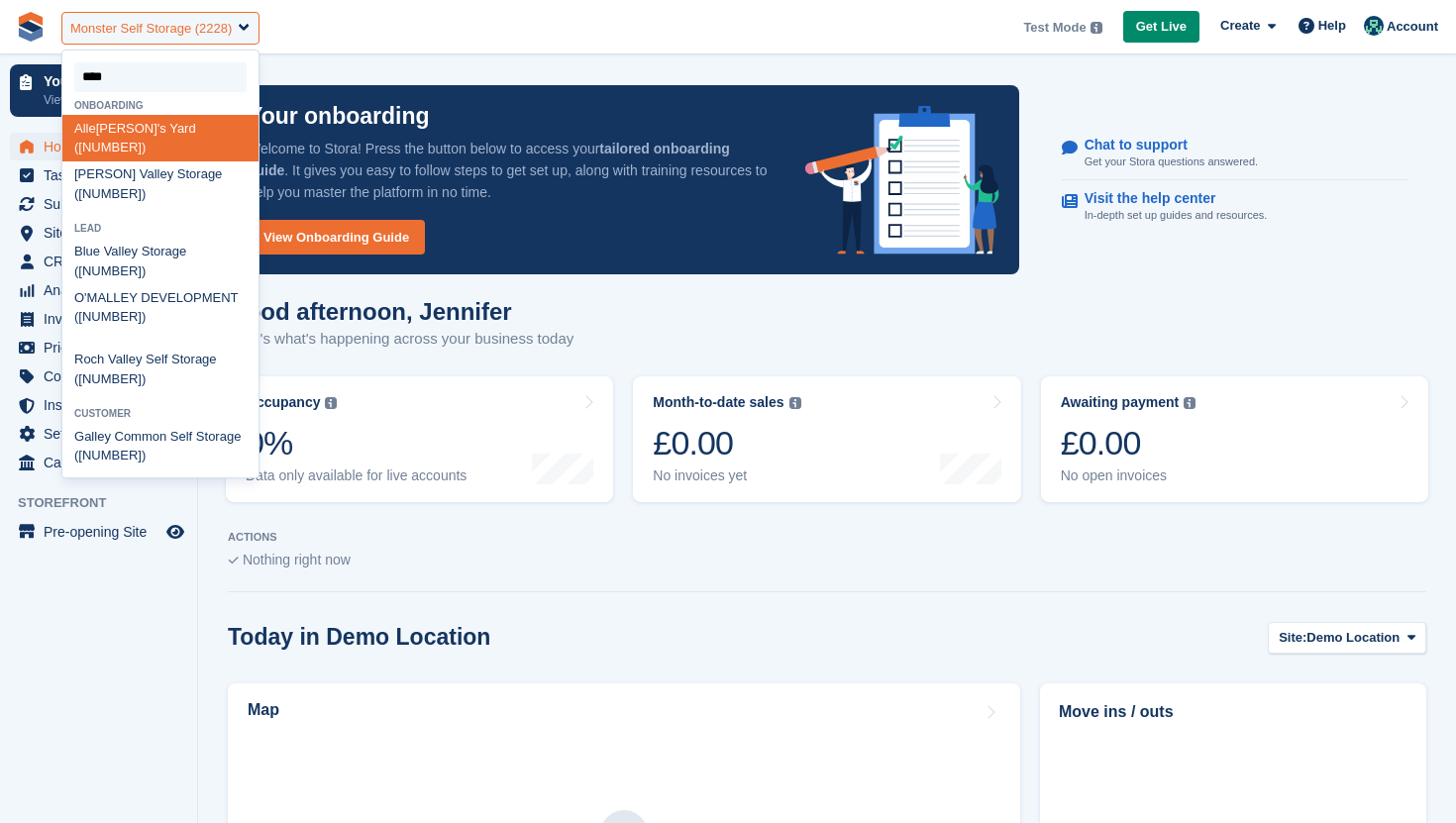 type on "*****" 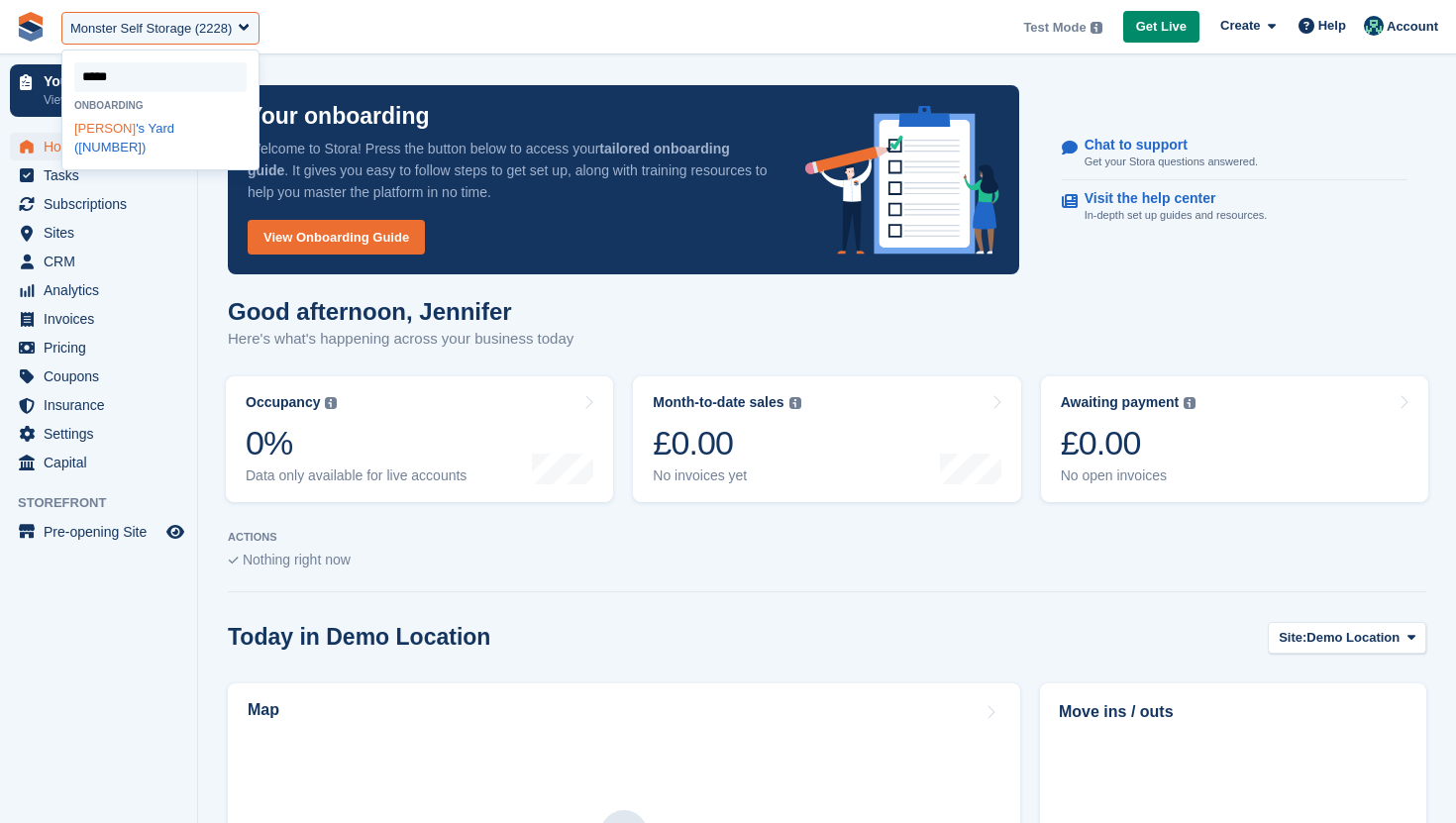click on "[PERSON]'s Yard ([NUMBER])" at bounding box center (160, 138) 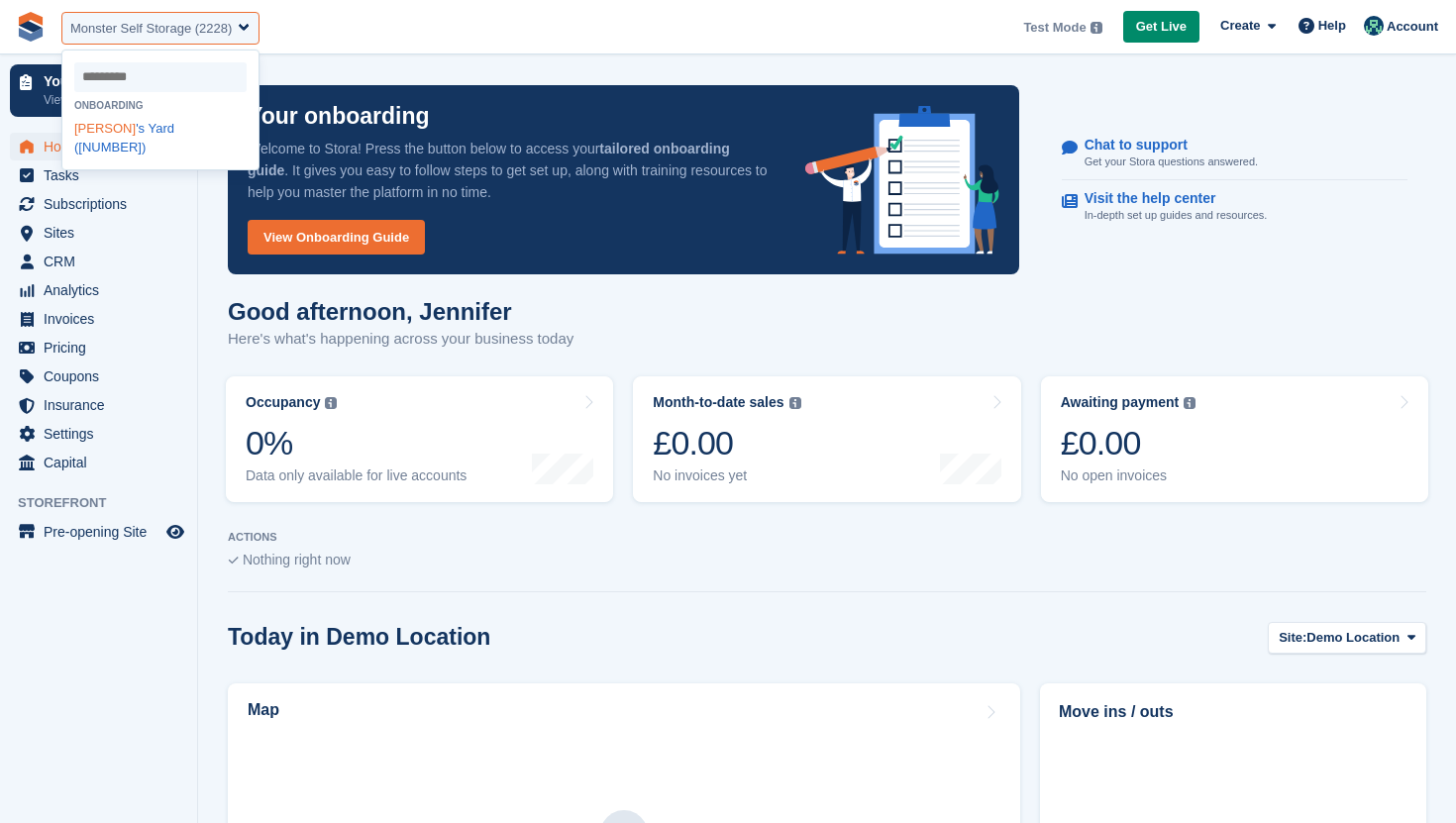 select on "****" 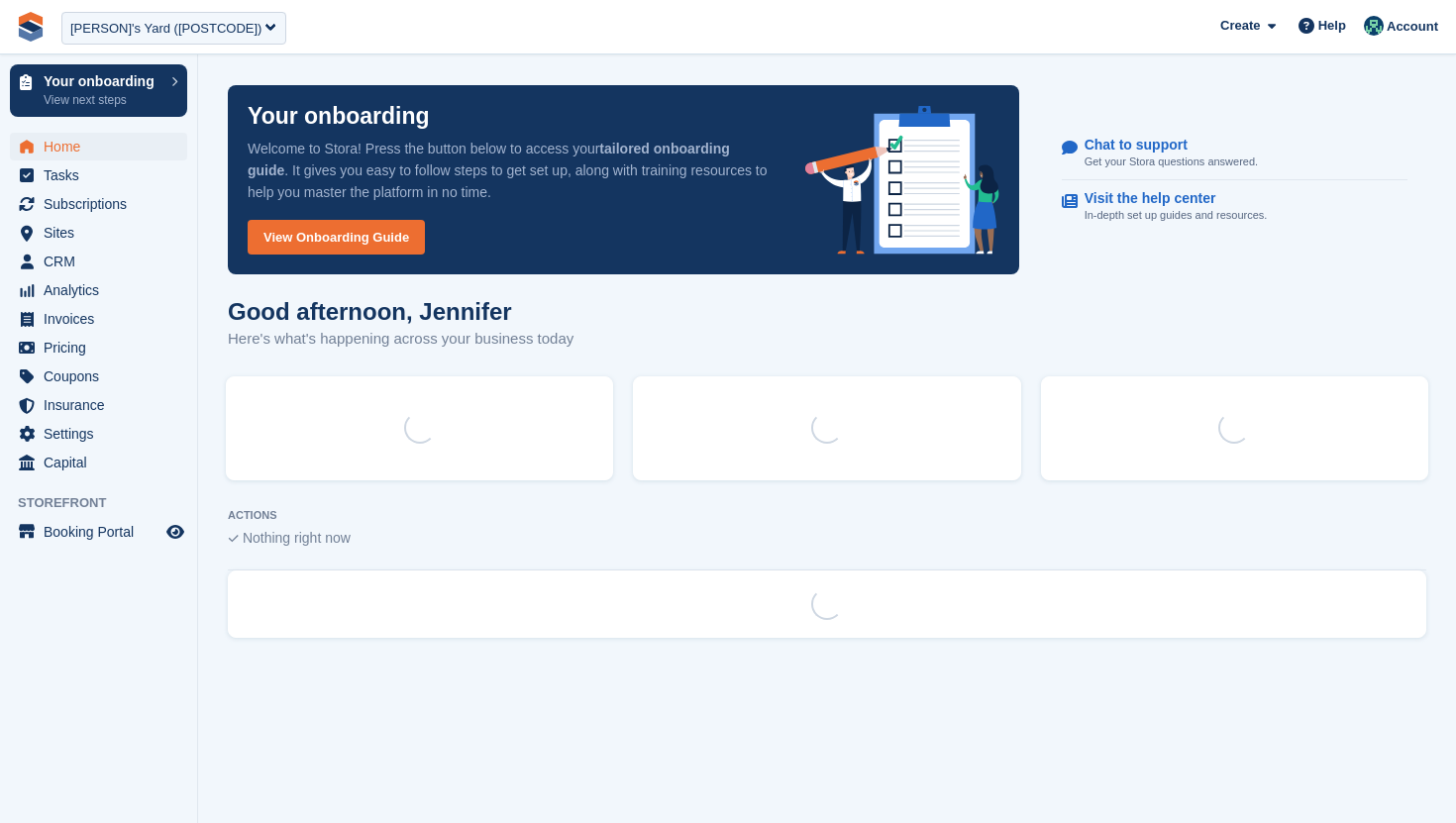 scroll, scrollTop: 0, scrollLeft: 0, axis: both 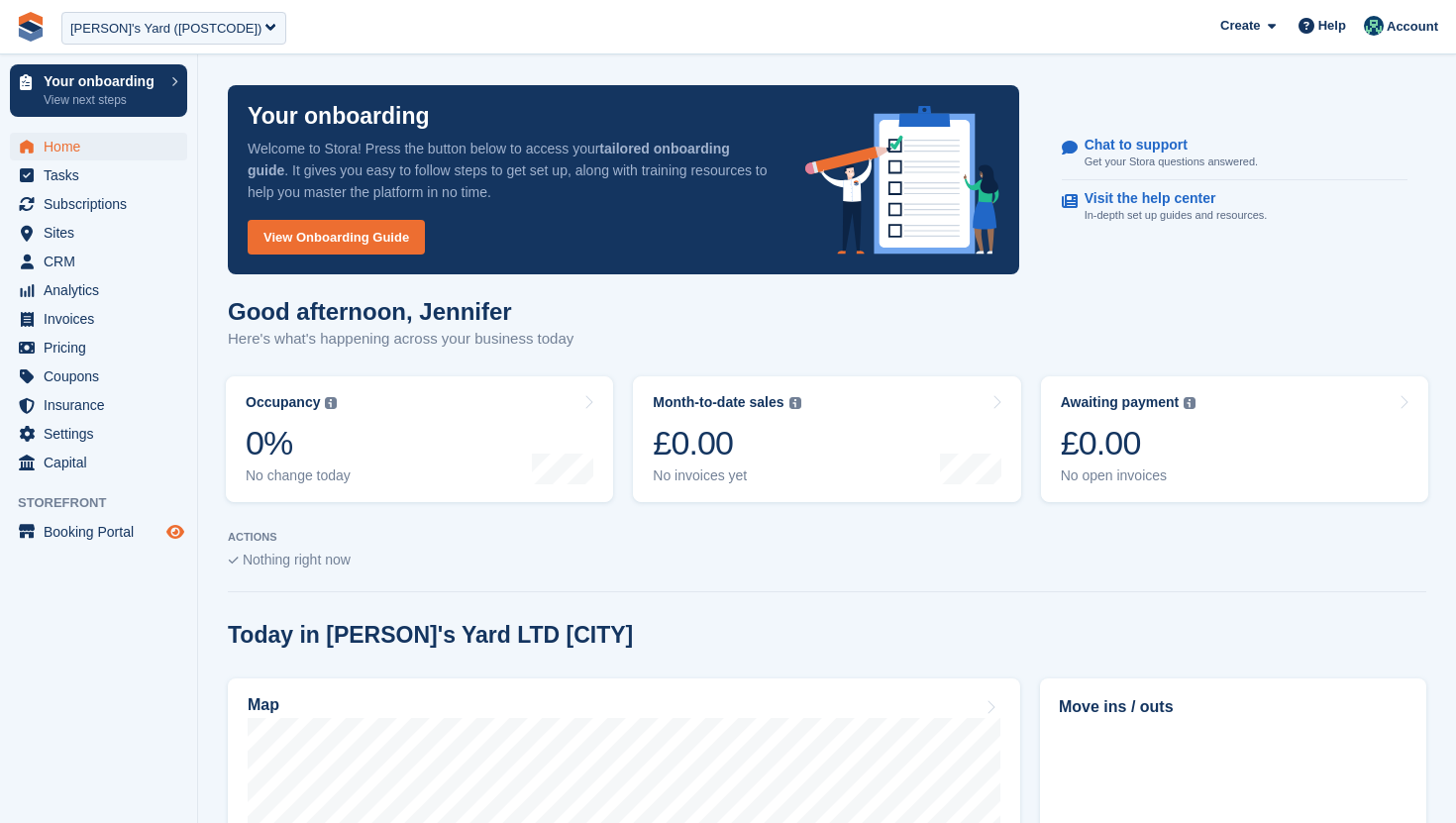 click at bounding box center [175, 532] 